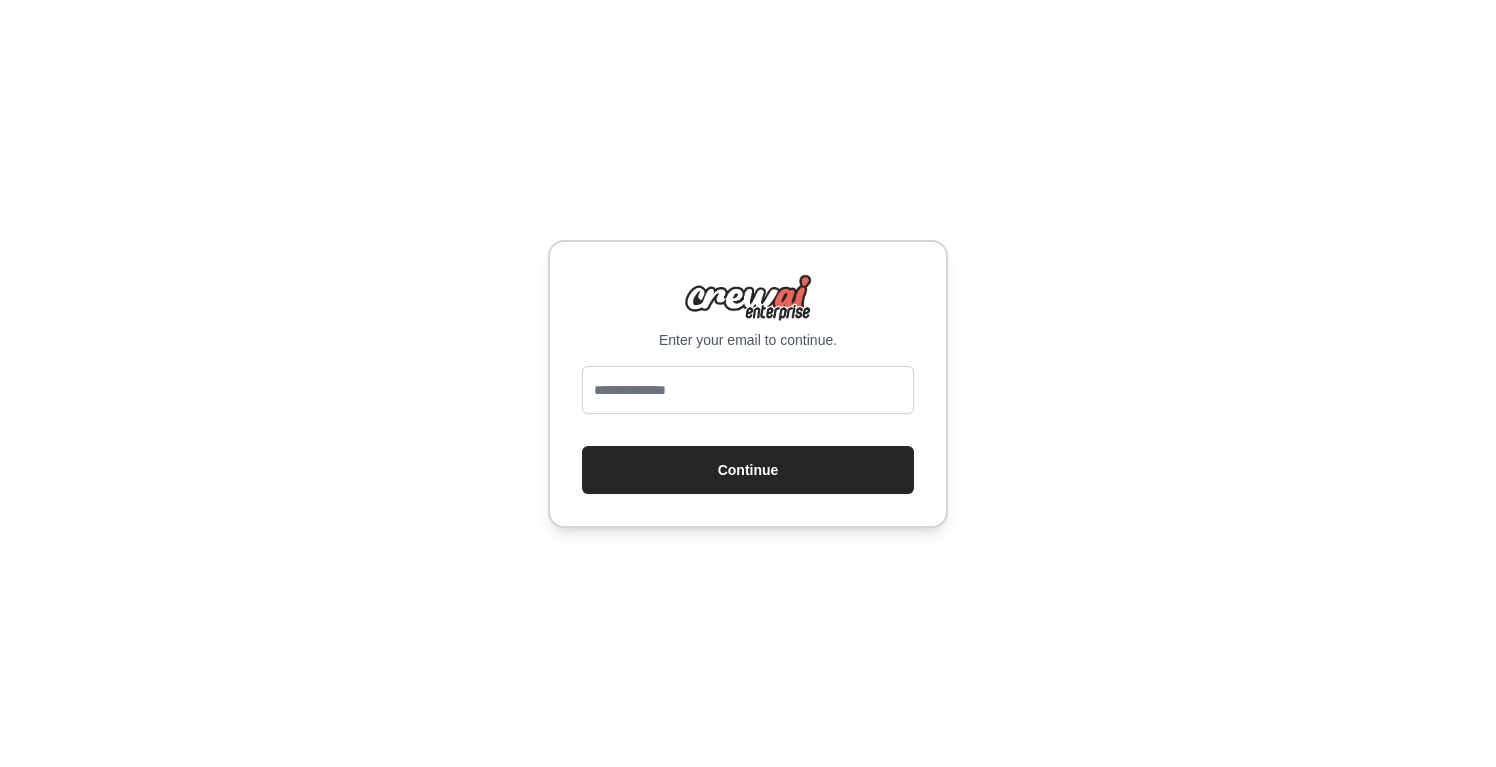 scroll, scrollTop: 0, scrollLeft: 0, axis: both 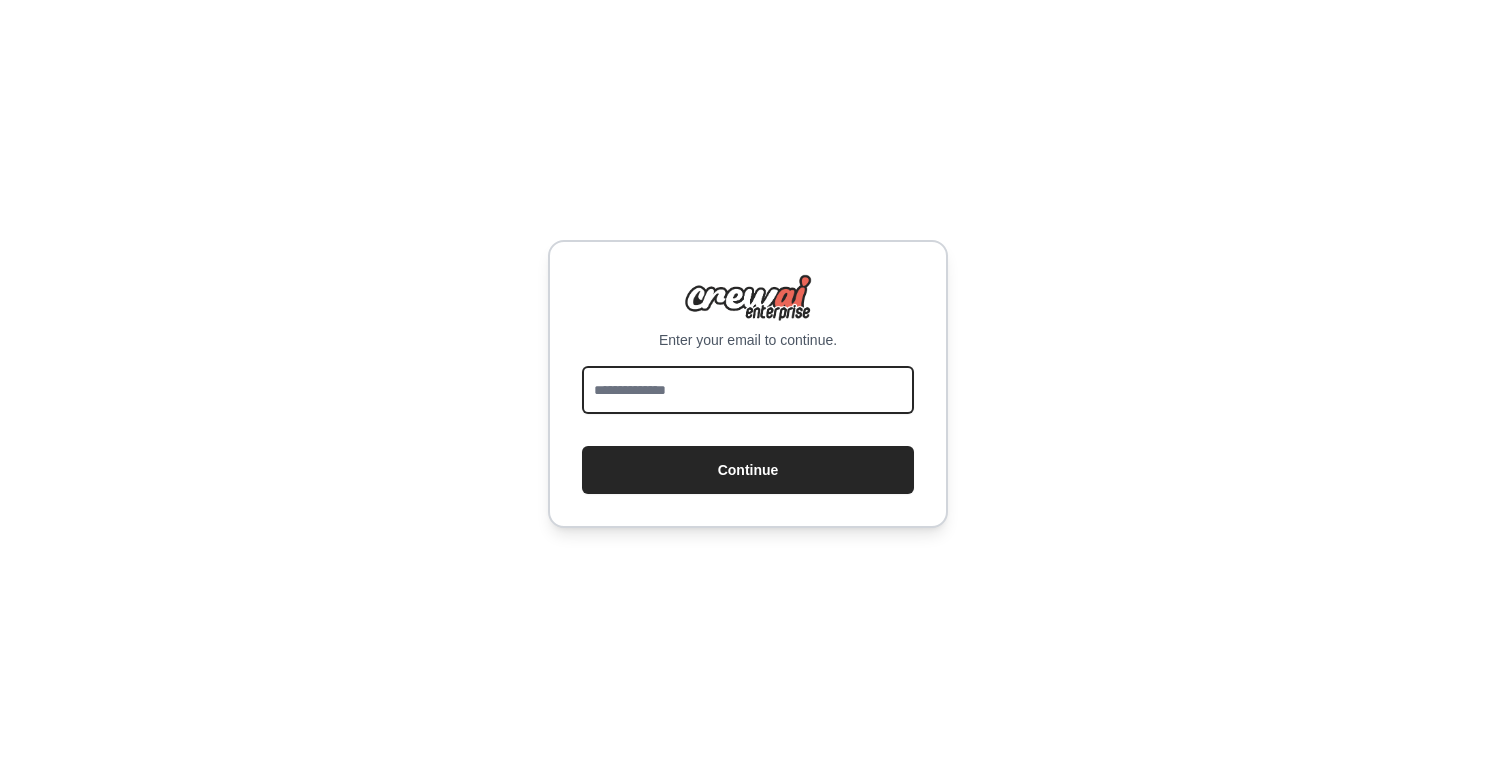 click at bounding box center (748, 390) 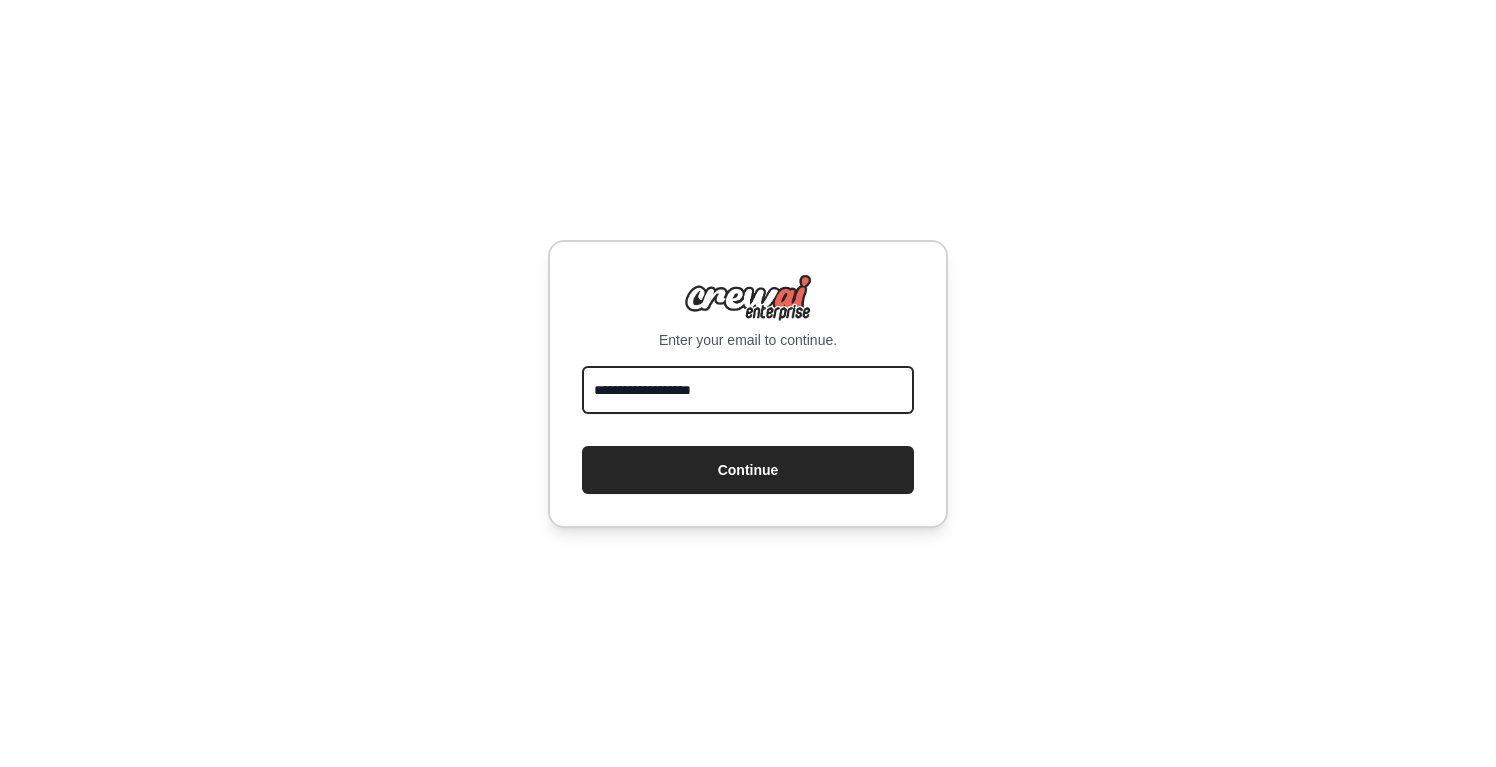 type on "**********" 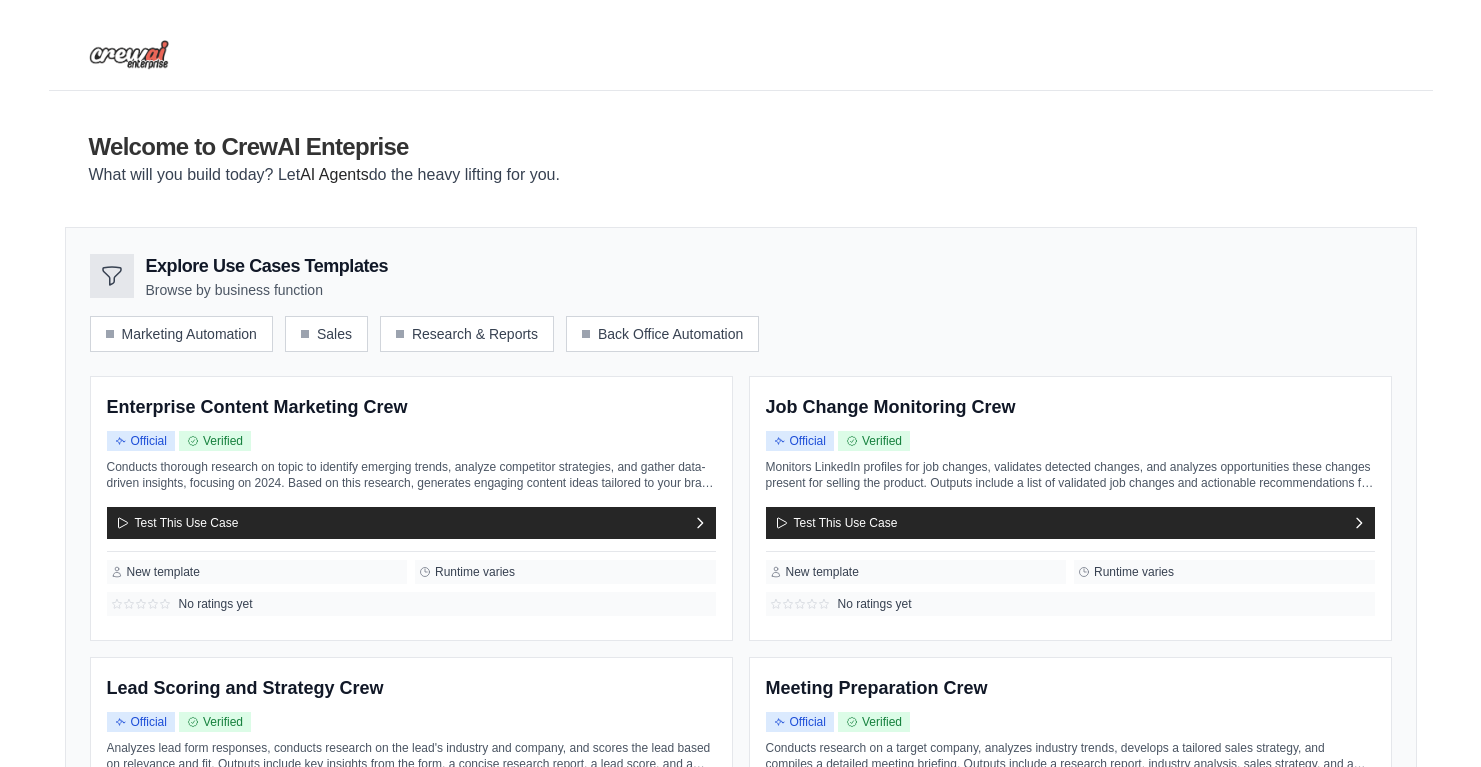 scroll, scrollTop: 0, scrollLeft: 0, axis: both 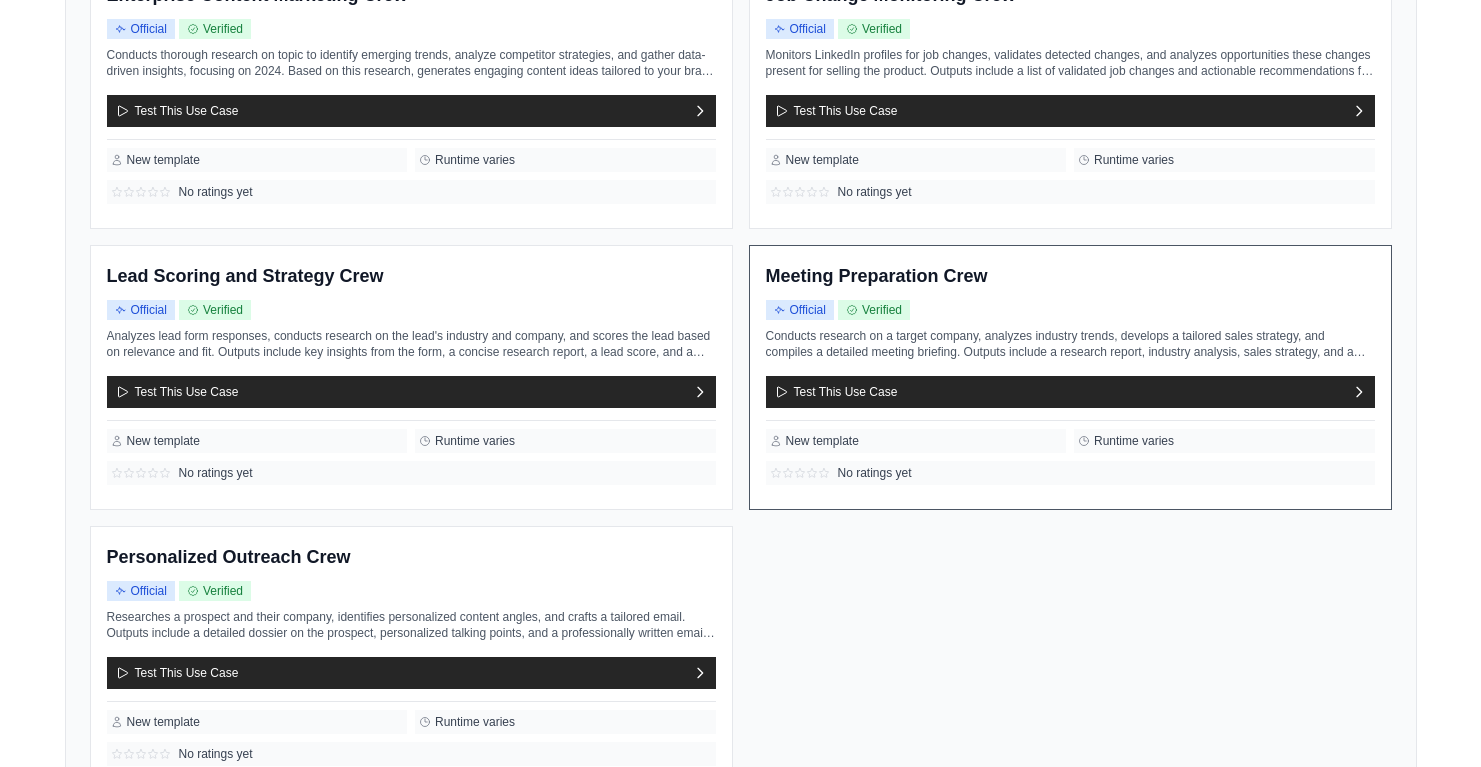 click on "Meeting Preparation Crew" at bounding box center (877, 277) 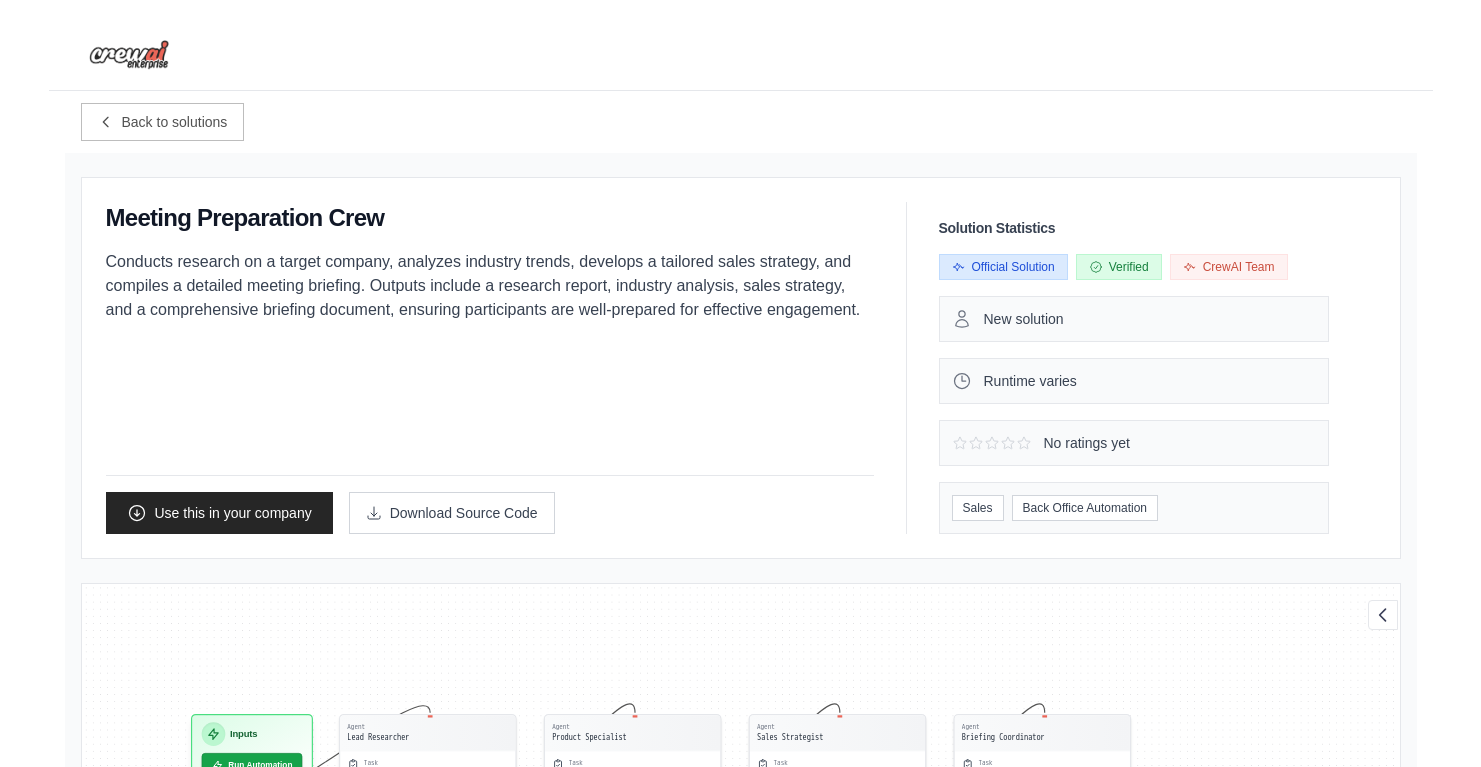 scroll, scrollTop: 28, scrollLeft: 0, axis: vertical 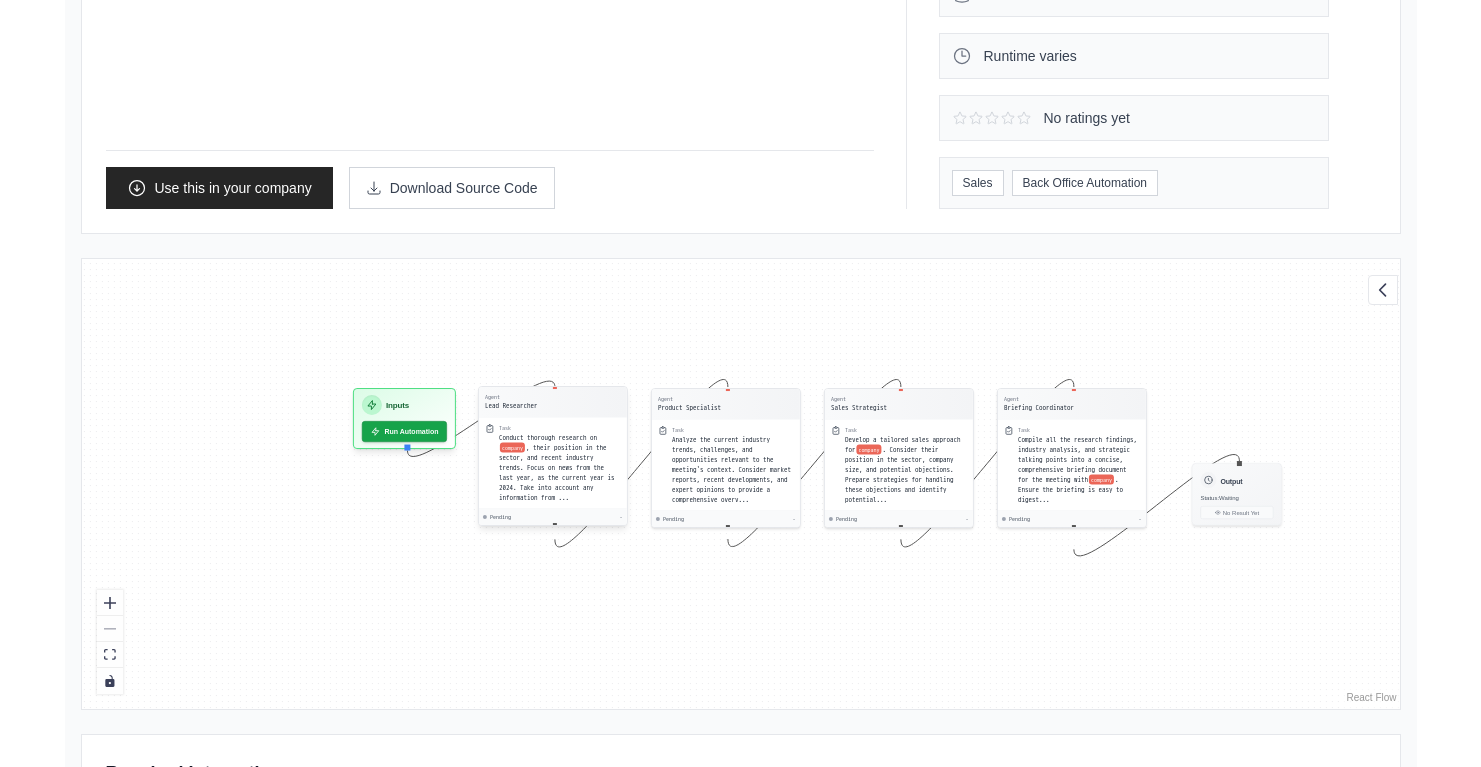 click on ", their position in the sector, and recent industry trends. Focus on news from the last year, as the current year is 2024.
Take into account any information from ..." at bounding box center [556, 472] 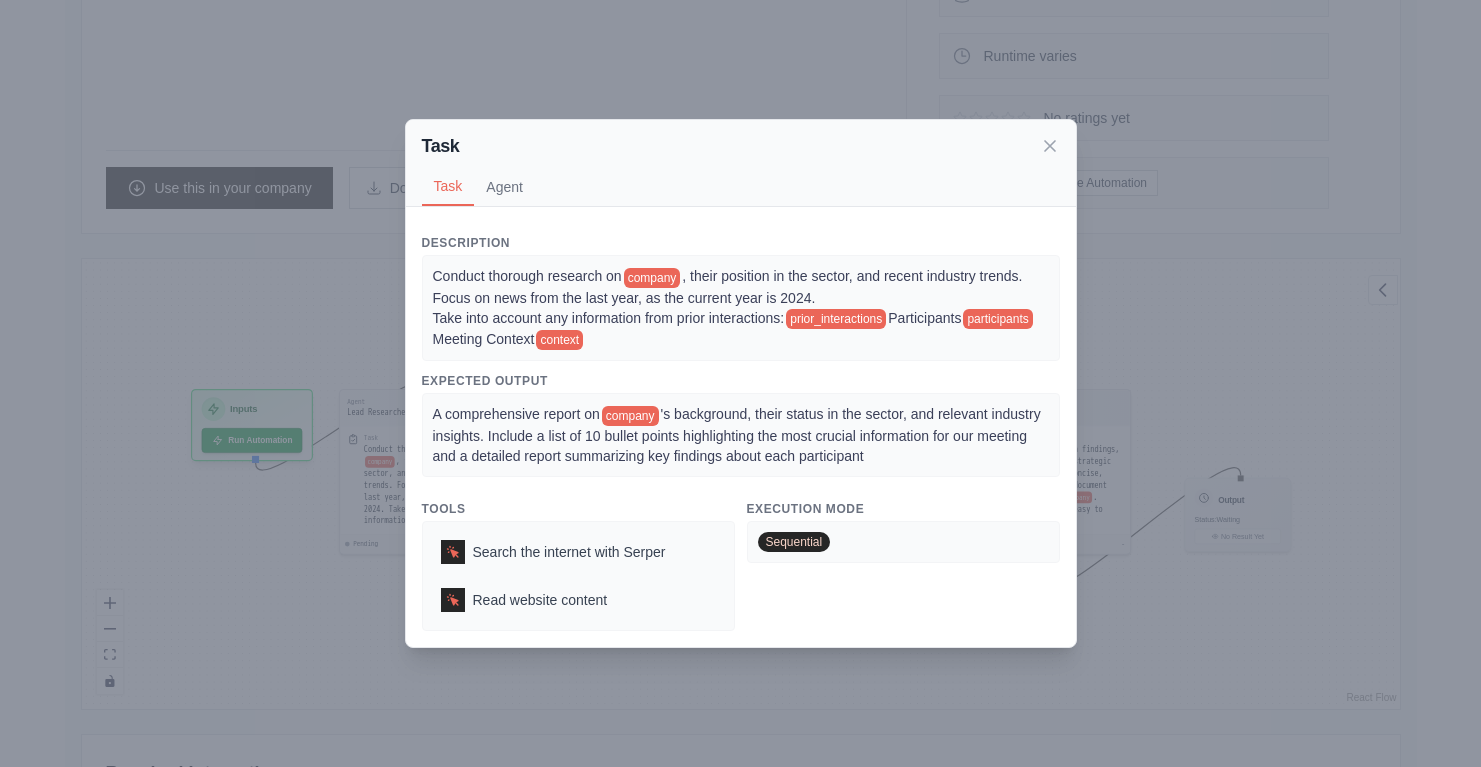 click on "Task Task Agent Description Conduct thorough research on  company , their position in the sector, and recent industry trends. Focus on news from the last year, as the current year is 2024.
Take into account any information from prior interactions:  prior_interactions
Participants  participants  Meeting Context  context
Expected Output A comprehensive report on  company 's background, their status in the sector, and relevant industry insights. Include a list of 10 bullet points highlighting the most crucial information for our meeting and a detailed report summarizing key findings about each participant
Tools Search the internet with Serper Read website content Execution Mode Sequential Agent Lead Researcher gpt-4o-mini Goal Gather and analyze information about  company  and their industry Backstory Agent Tools Search the internet with Serper Read website content" at bounding box center (740, 383) 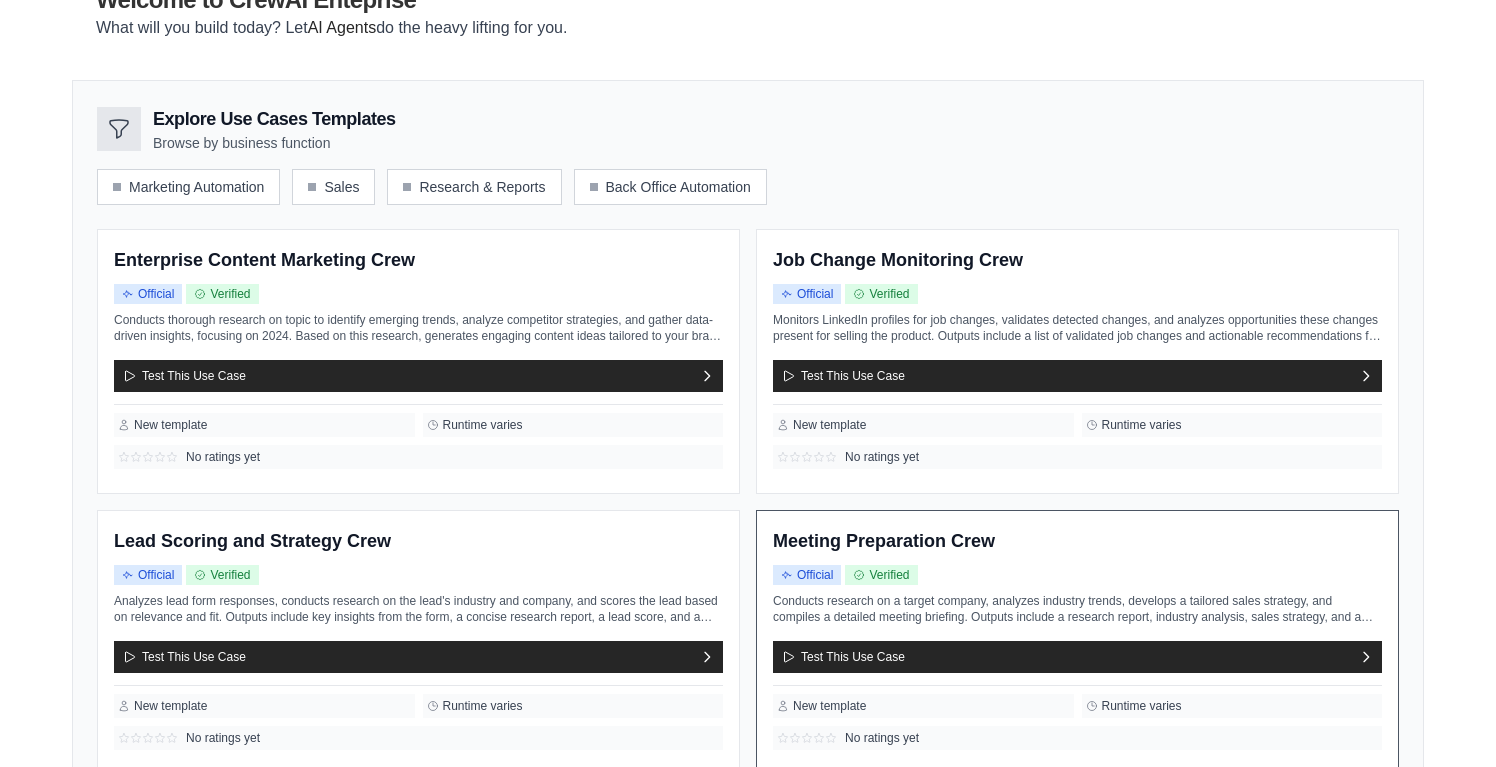 scroll, scrollTop: 76, scrollLeft: 0, axis: vertical 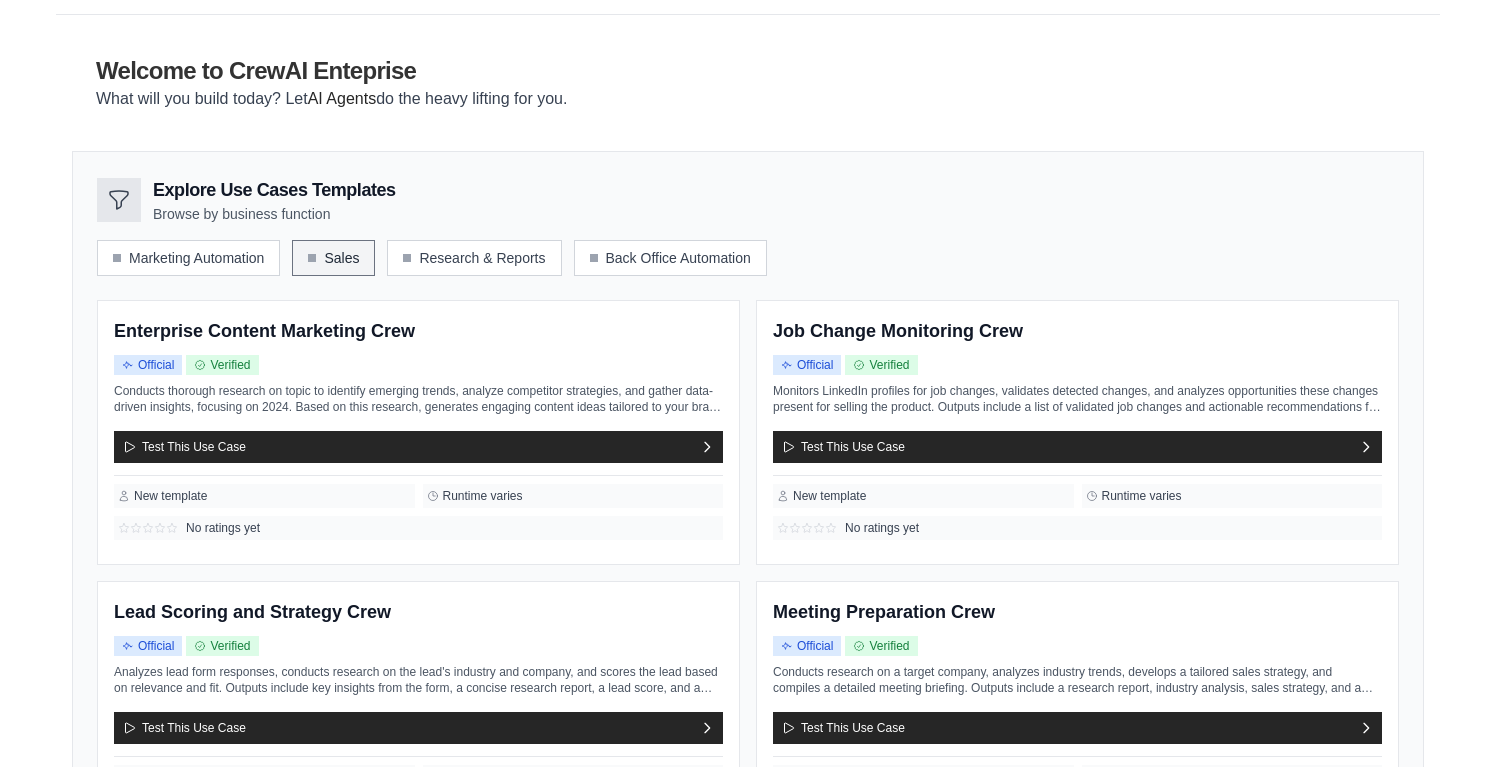 click on "Sales" at bounding box center (333, 258) 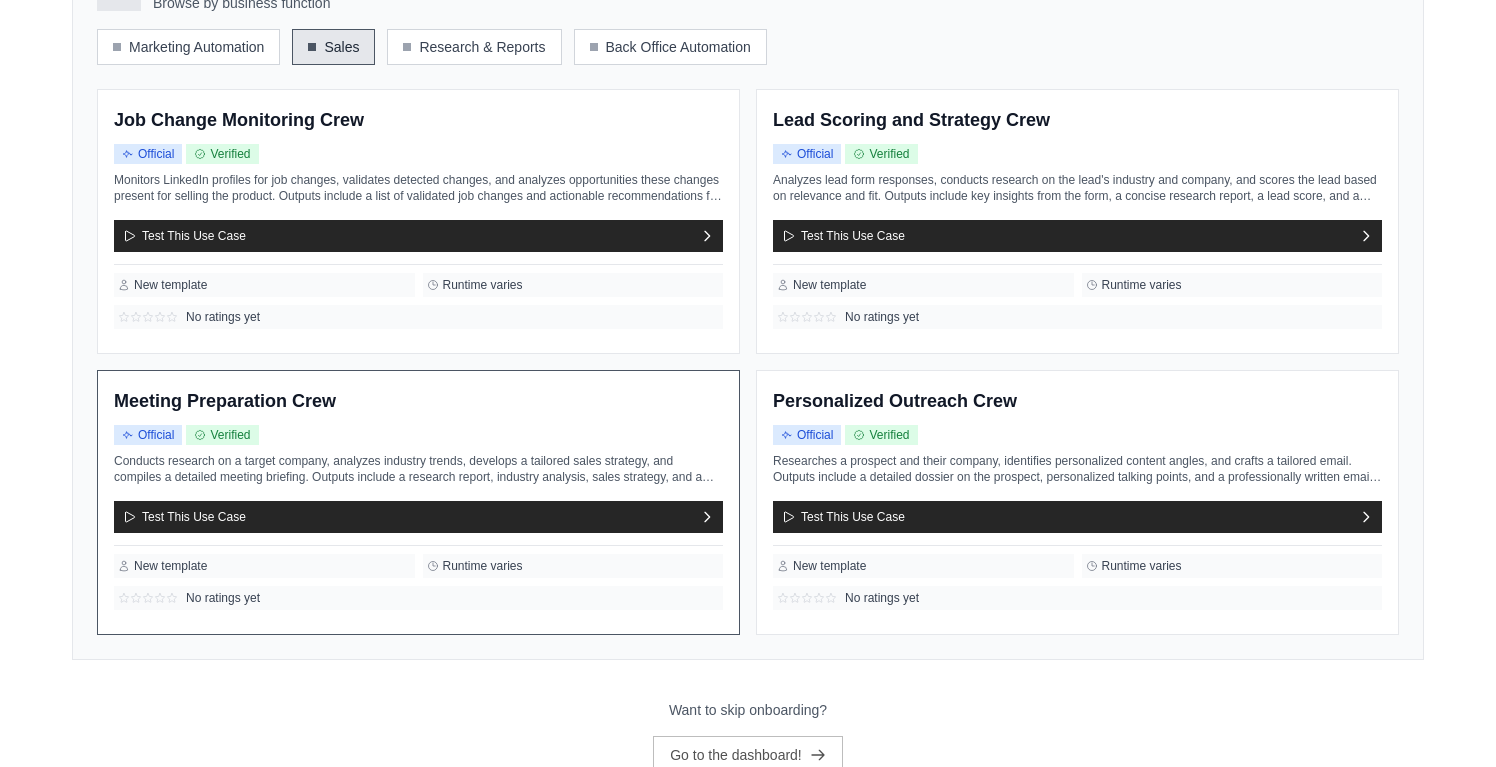 scroll, scrollTop: 285, scrollLeft: 0, axis: vertical 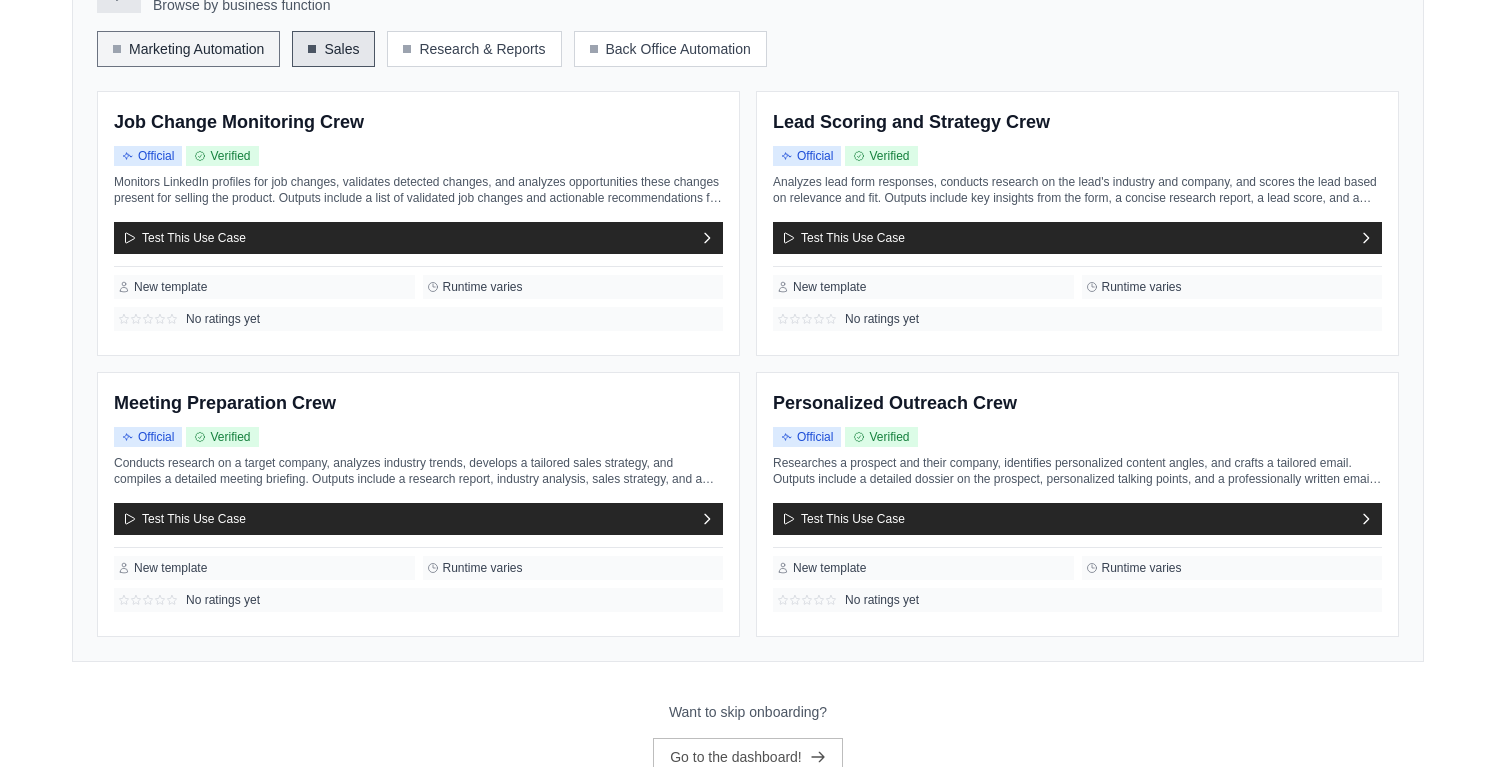 click on "Marketing Automation" at bounding box center [188, 49] 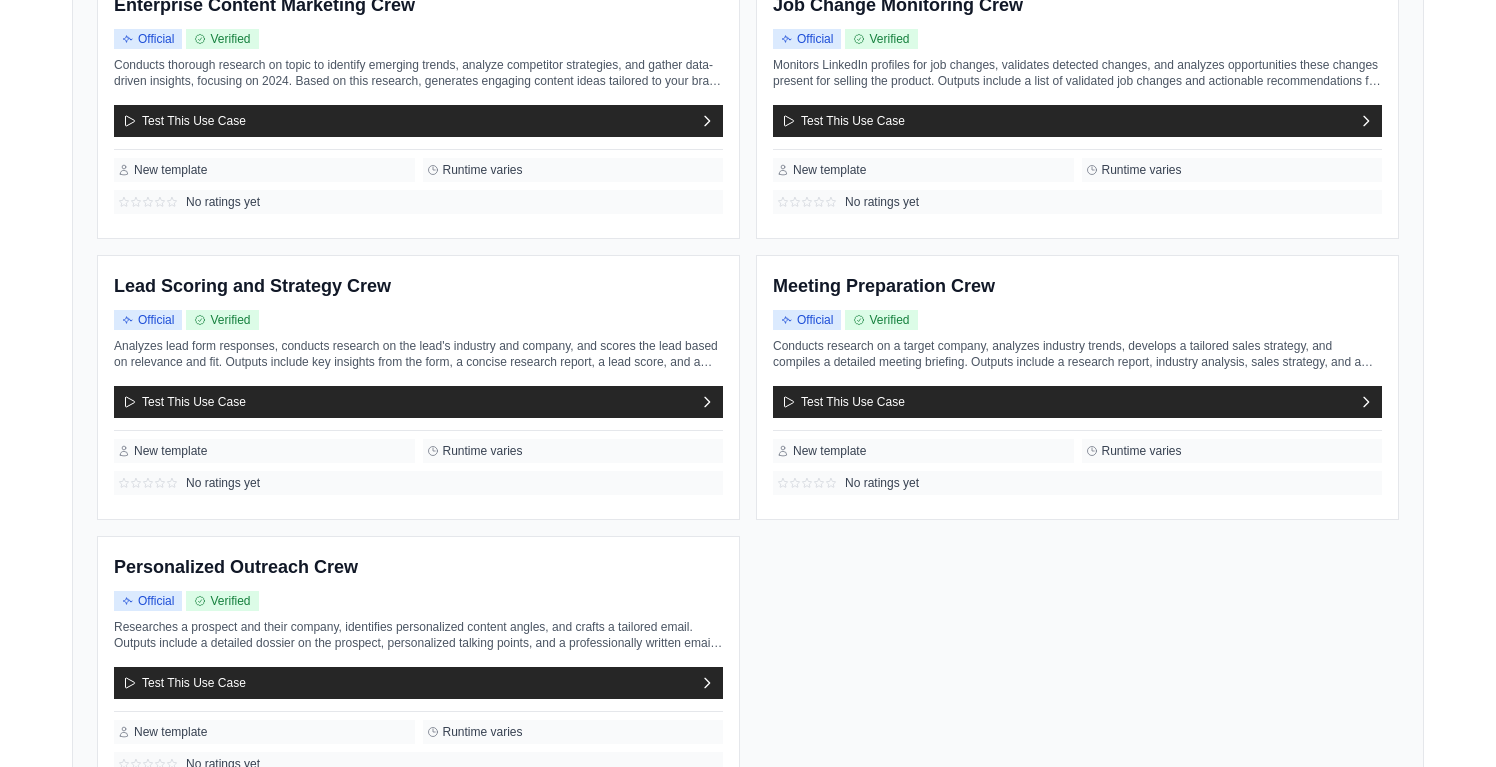 scroll, scrollTop: 242, scrollLeft: 0, axis: vertical 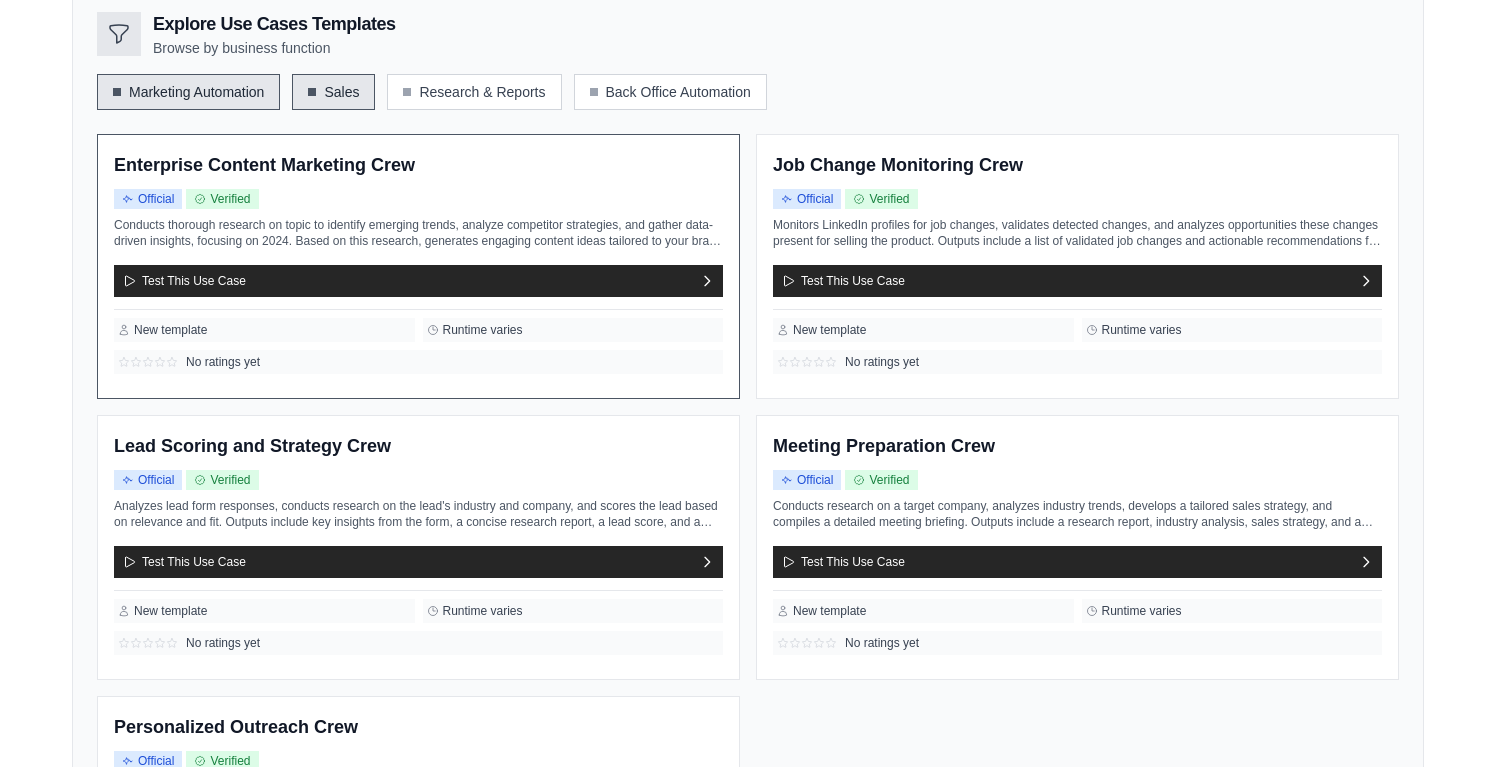click on "Conducts thorough research on topic to identify emerging trends, analyze competitor strategies, and gather data-driven insights, focusing on 2024. Based on this research, generates engaging content ideas tailored to your brand voice and target audience. Outputs include a list of key insights in bullet points, along with detailed outlines for at ..." at bounding box center [418, 233] 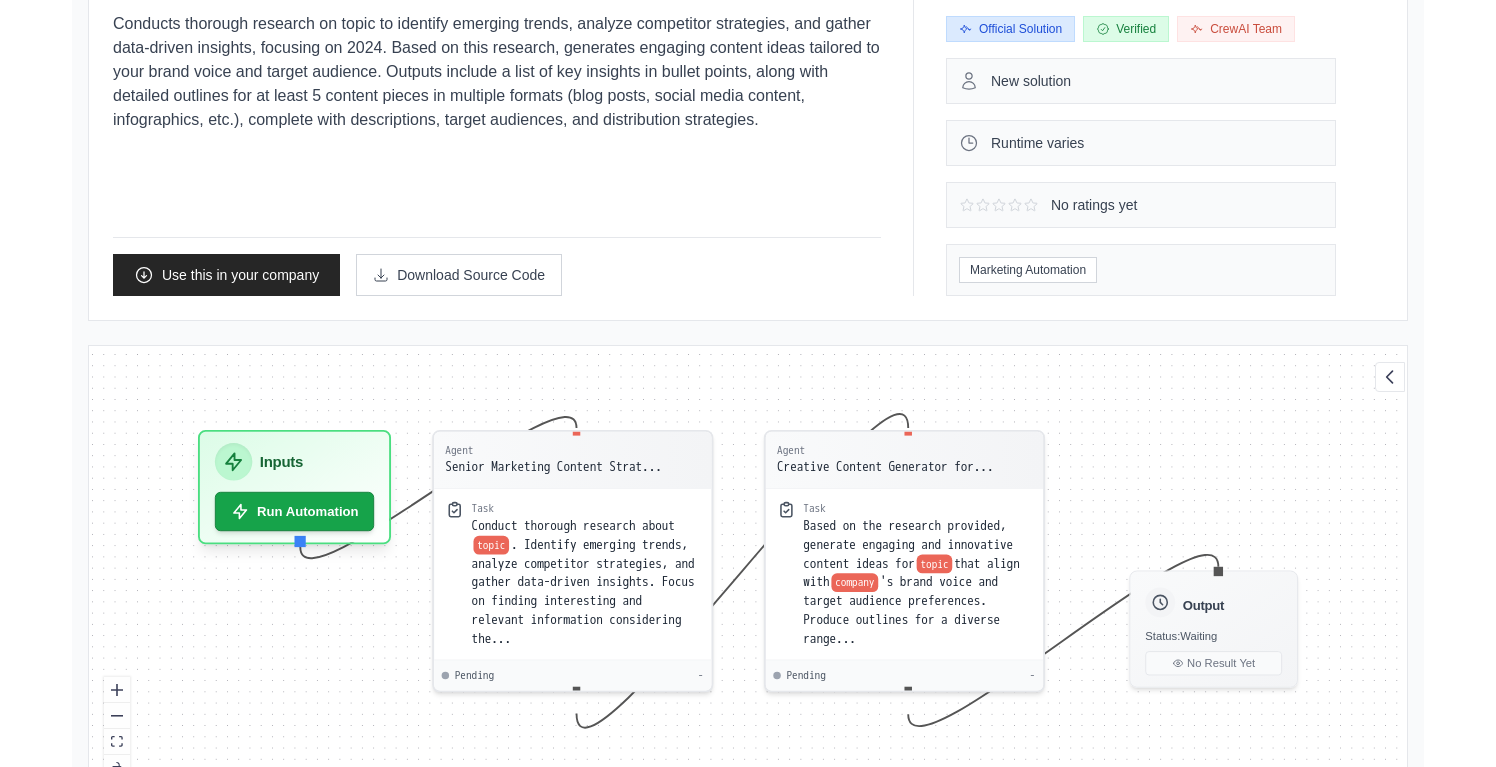scroll, scrollTop: 499, scrollLeft: 0, axis: vertical 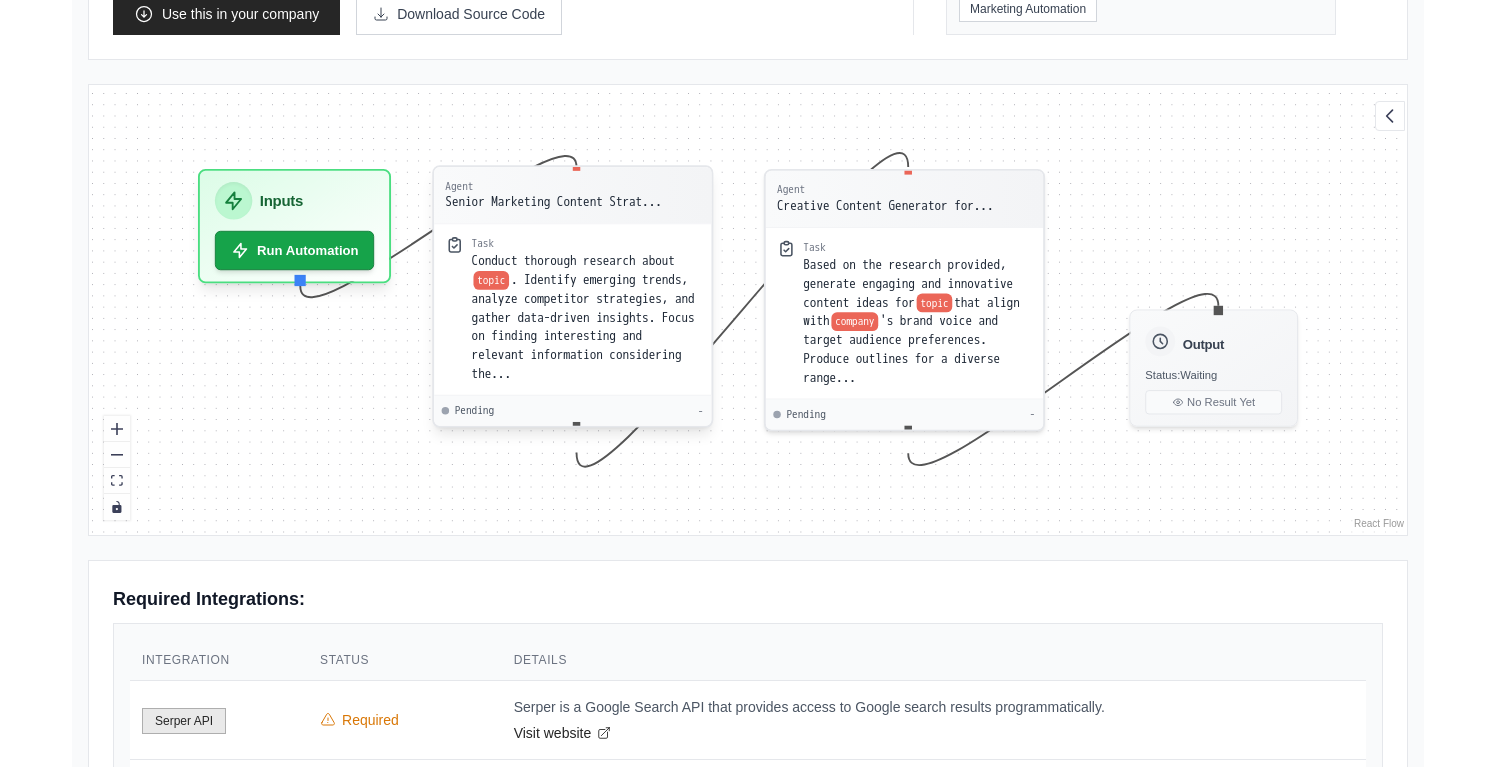 click on ". Identify emerging trends, analyze competitor strategies, and gather data-driven insights. Focus on finding interesting and relevant information considering the..." at bounding box center (583, 327) 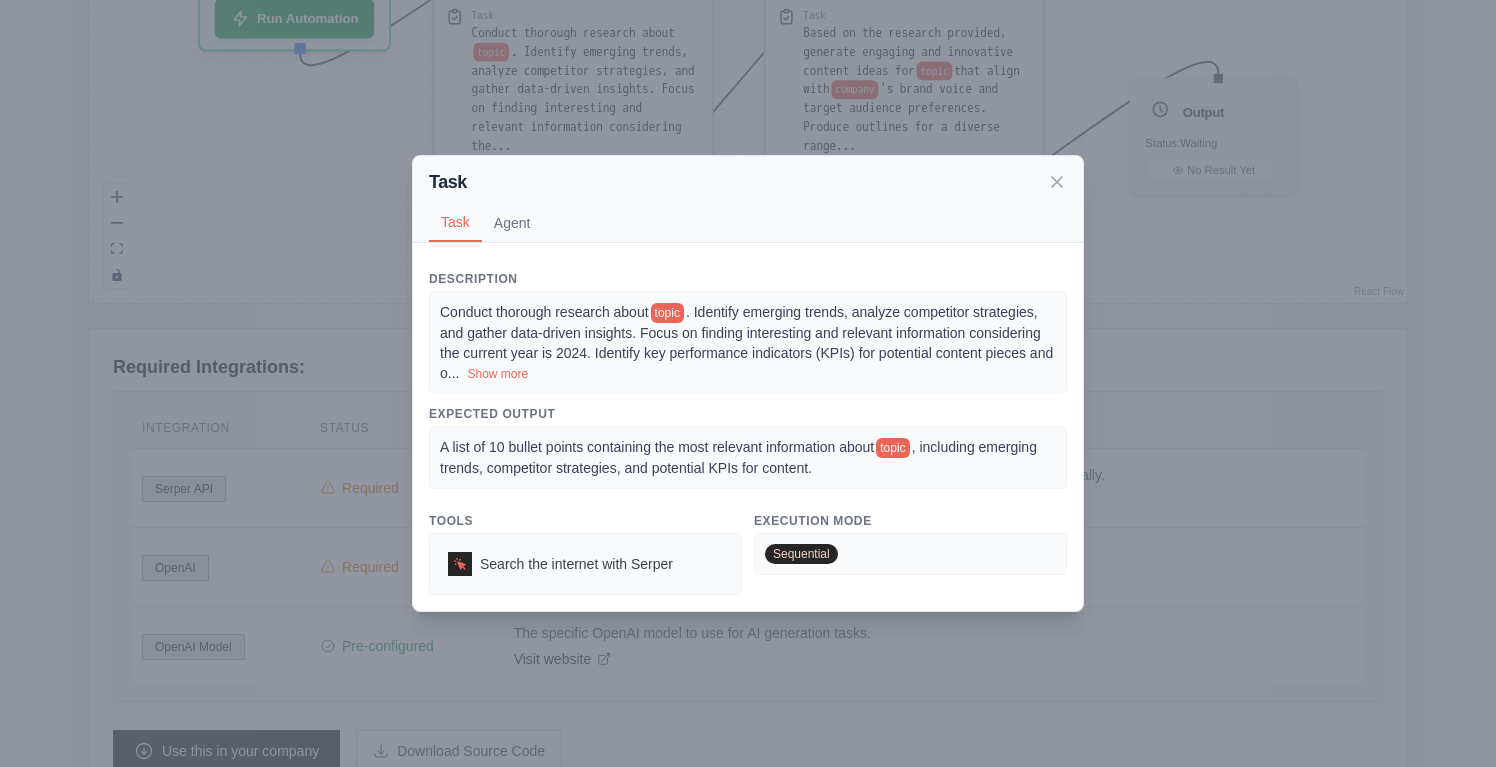scroll, scrollTop: 745, scrollLeft: 0, axis: vertical 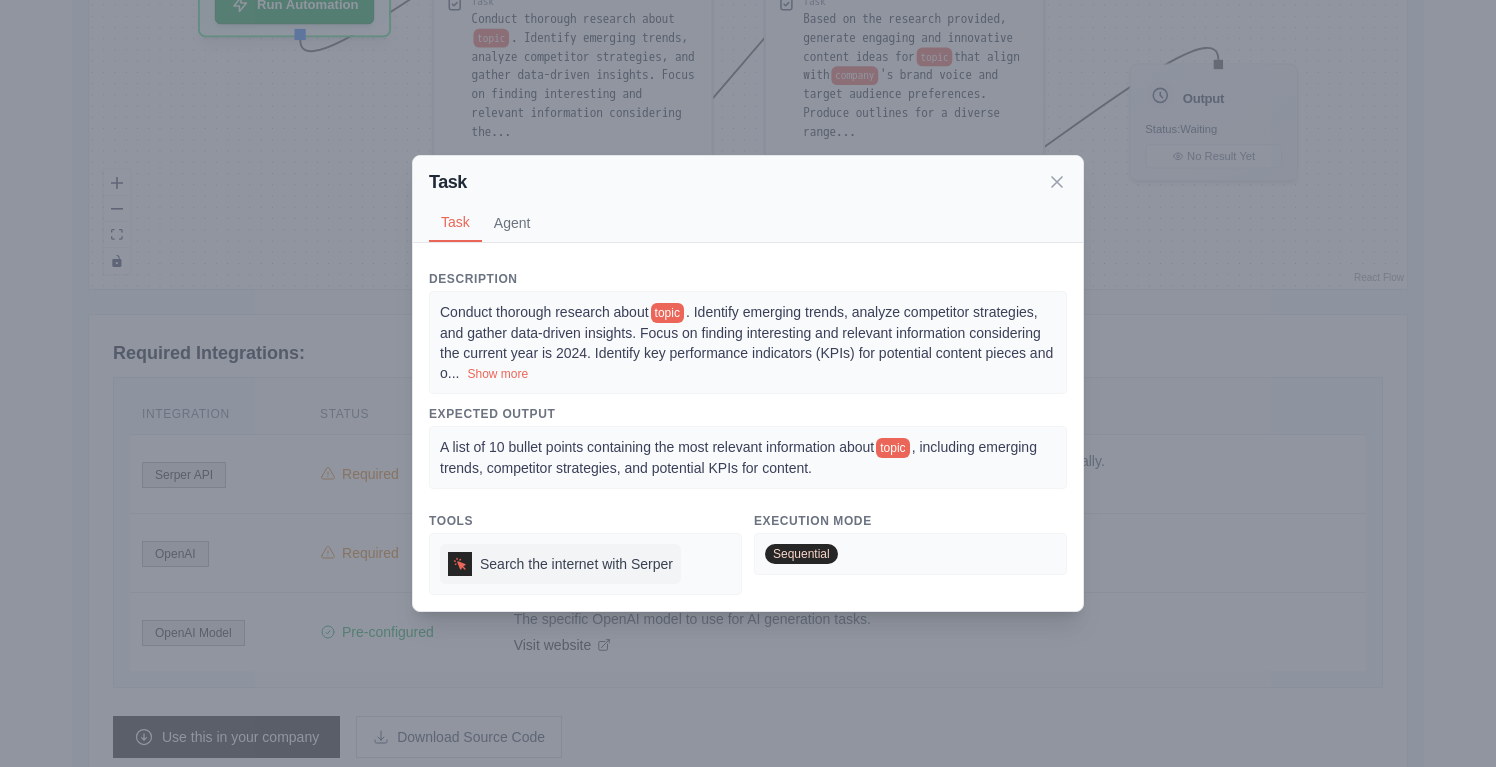 click on "Search the internet with Serper" at bounding box center (576, 564) 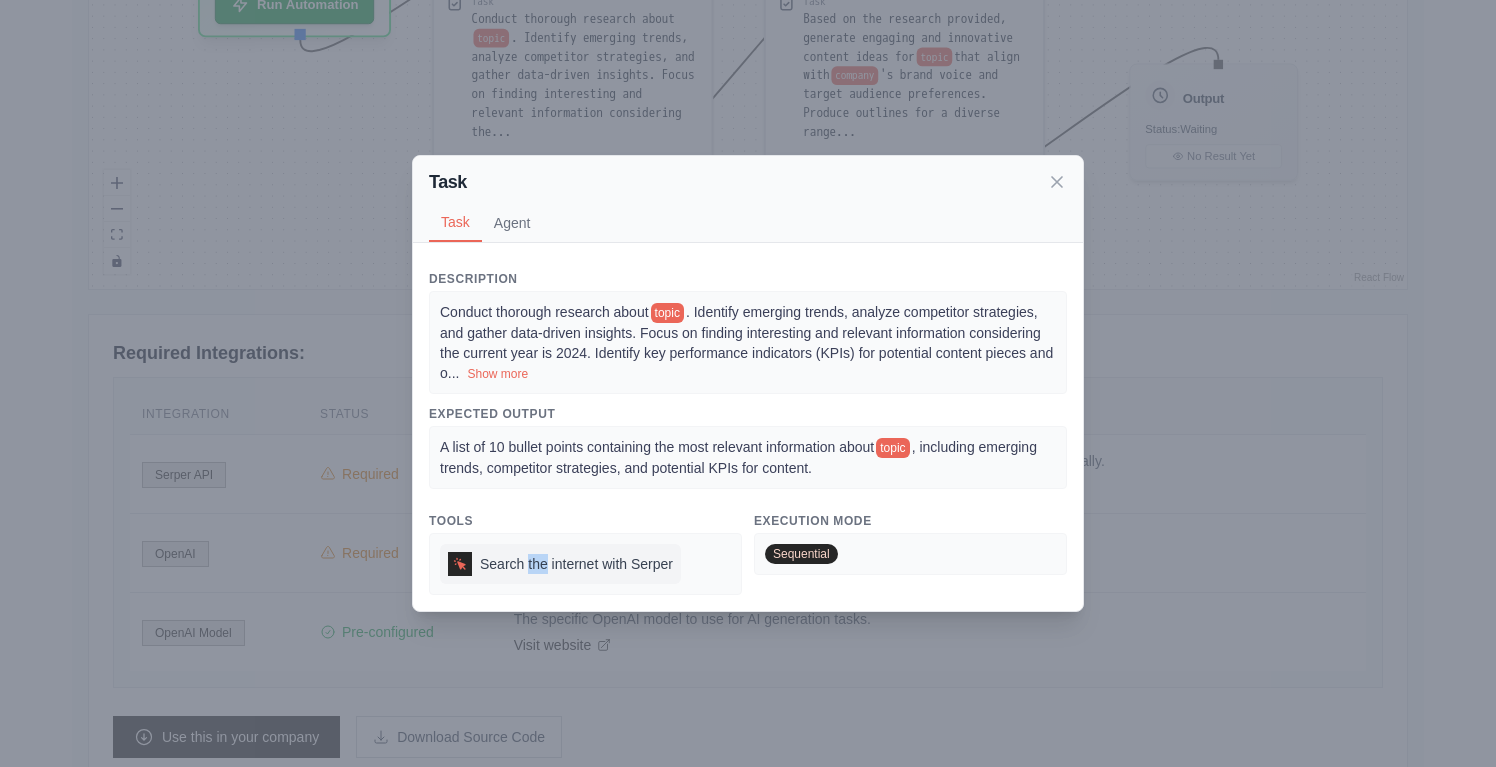 click on "Search the internet with Serper" at bounding box center [576, 564] 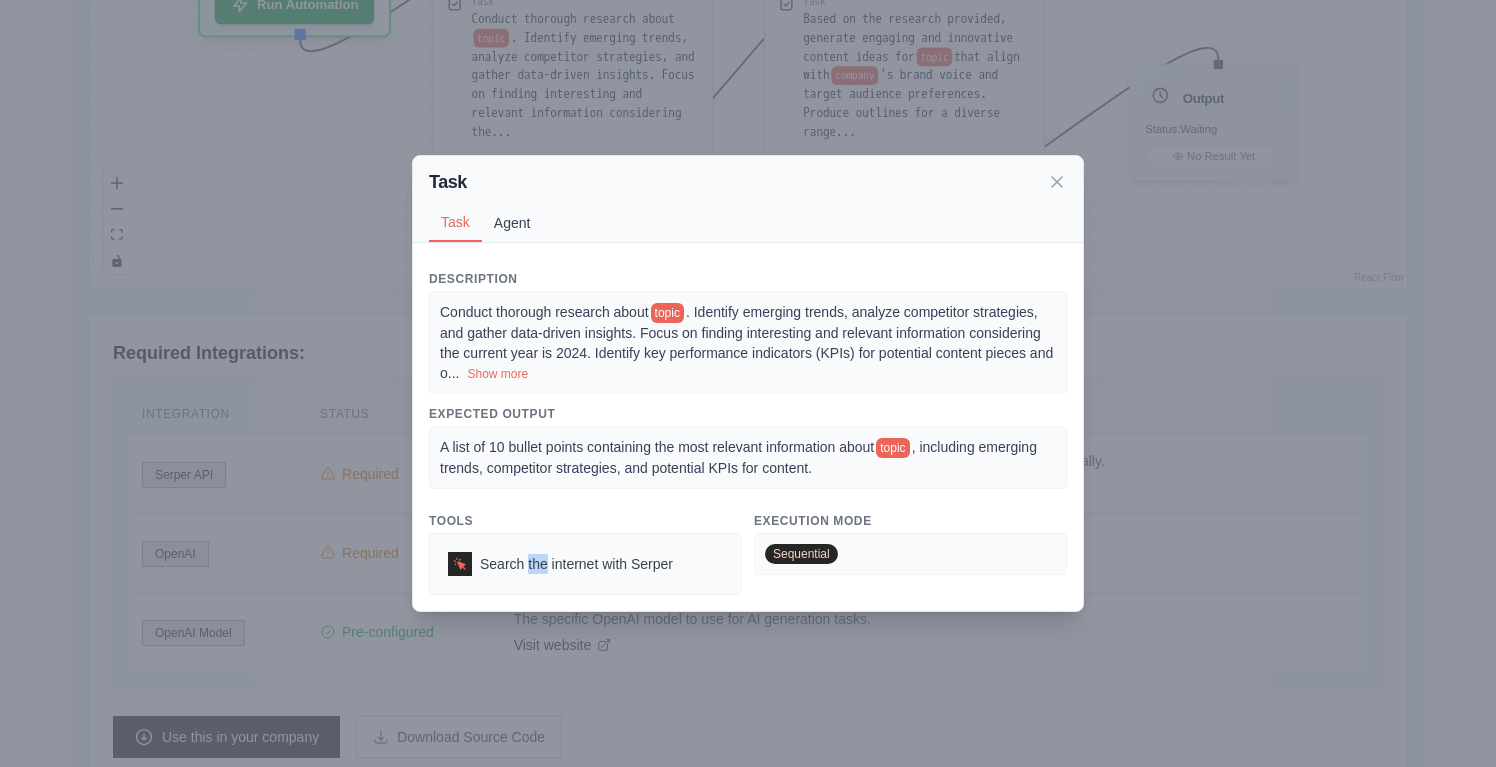 click on "Agent" at bounding box center (512, 223) 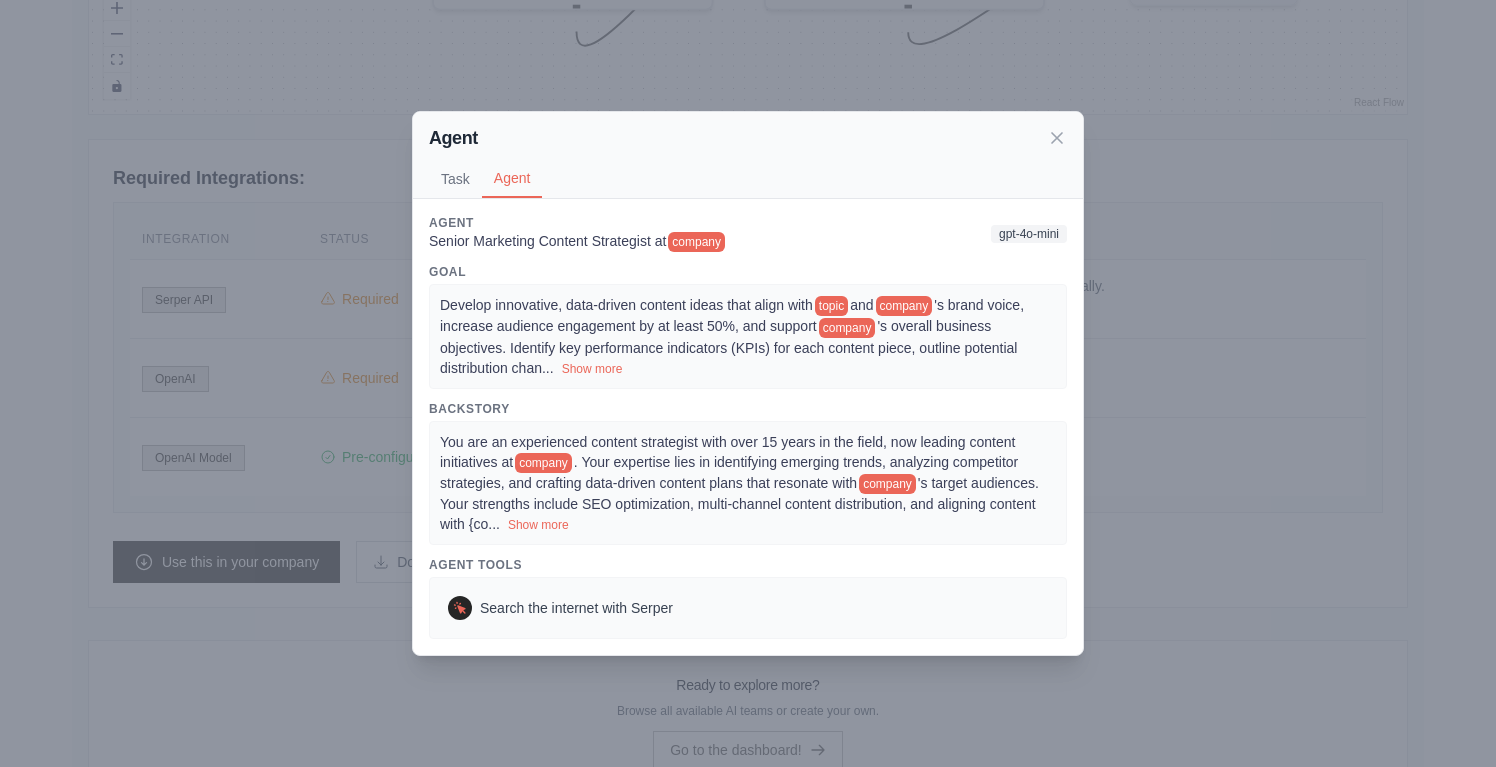 scroll, scrollTop: 999, scrollLeft: 0, axis: vertical 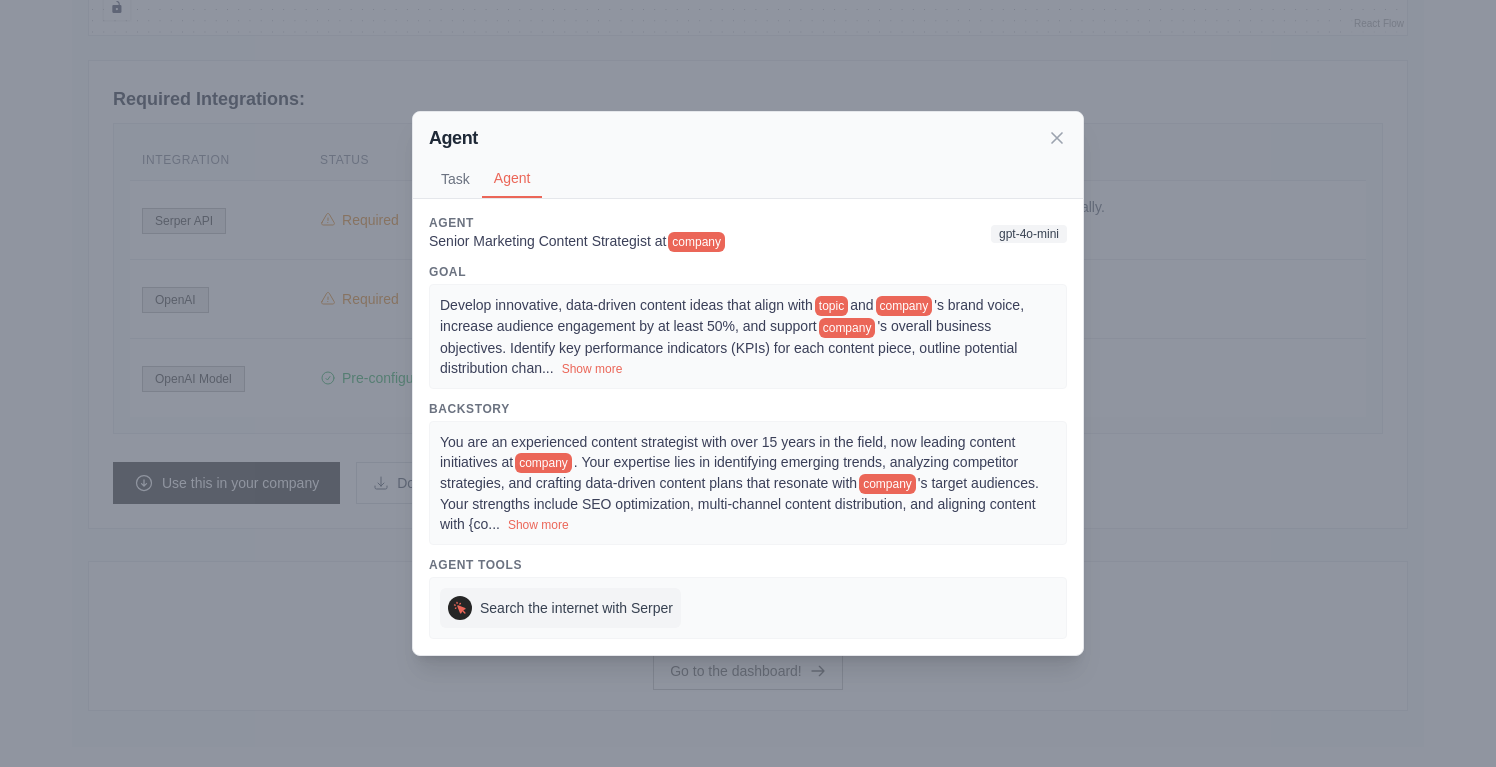 click on "Search the internet with Serper" at bounding box center (576, 608) 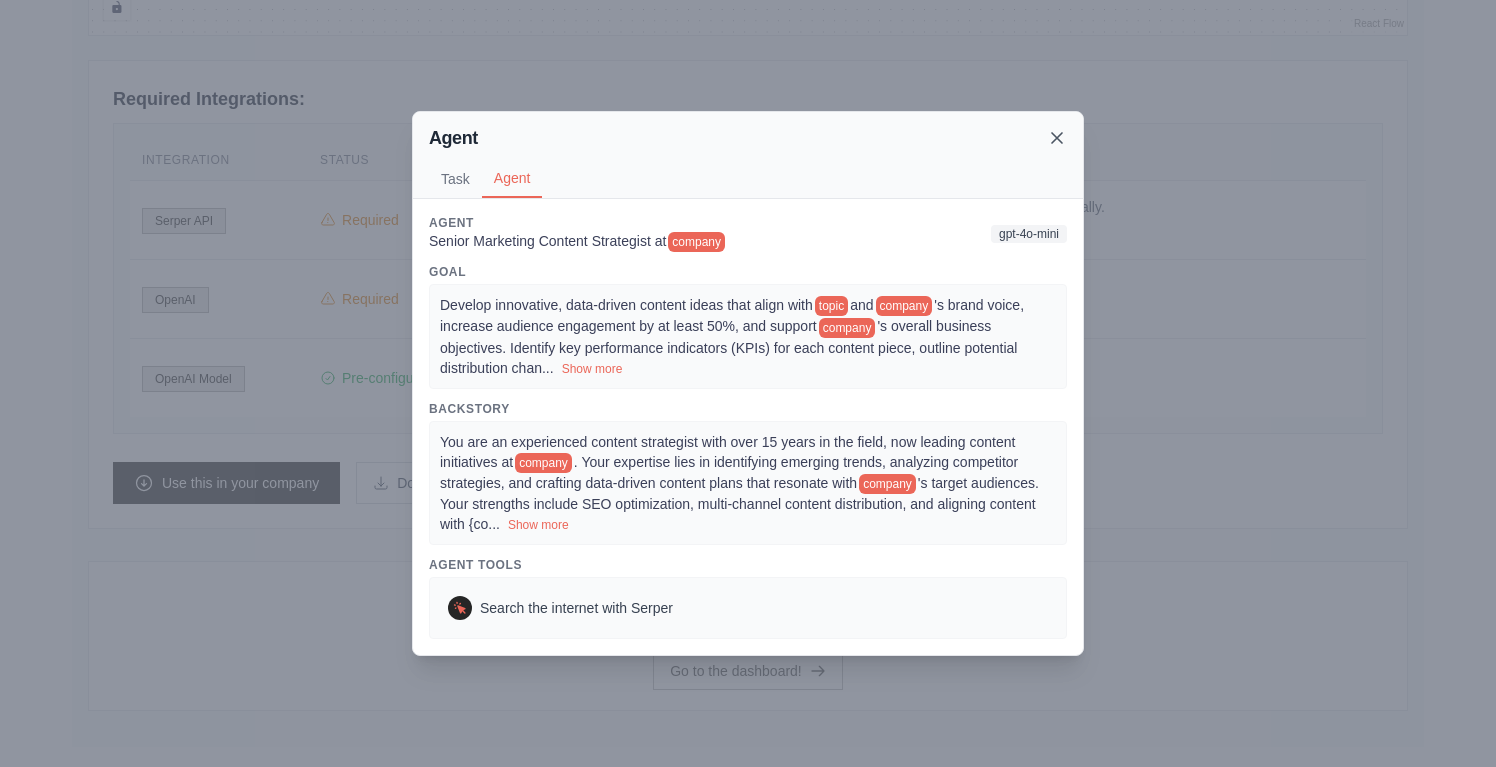 click 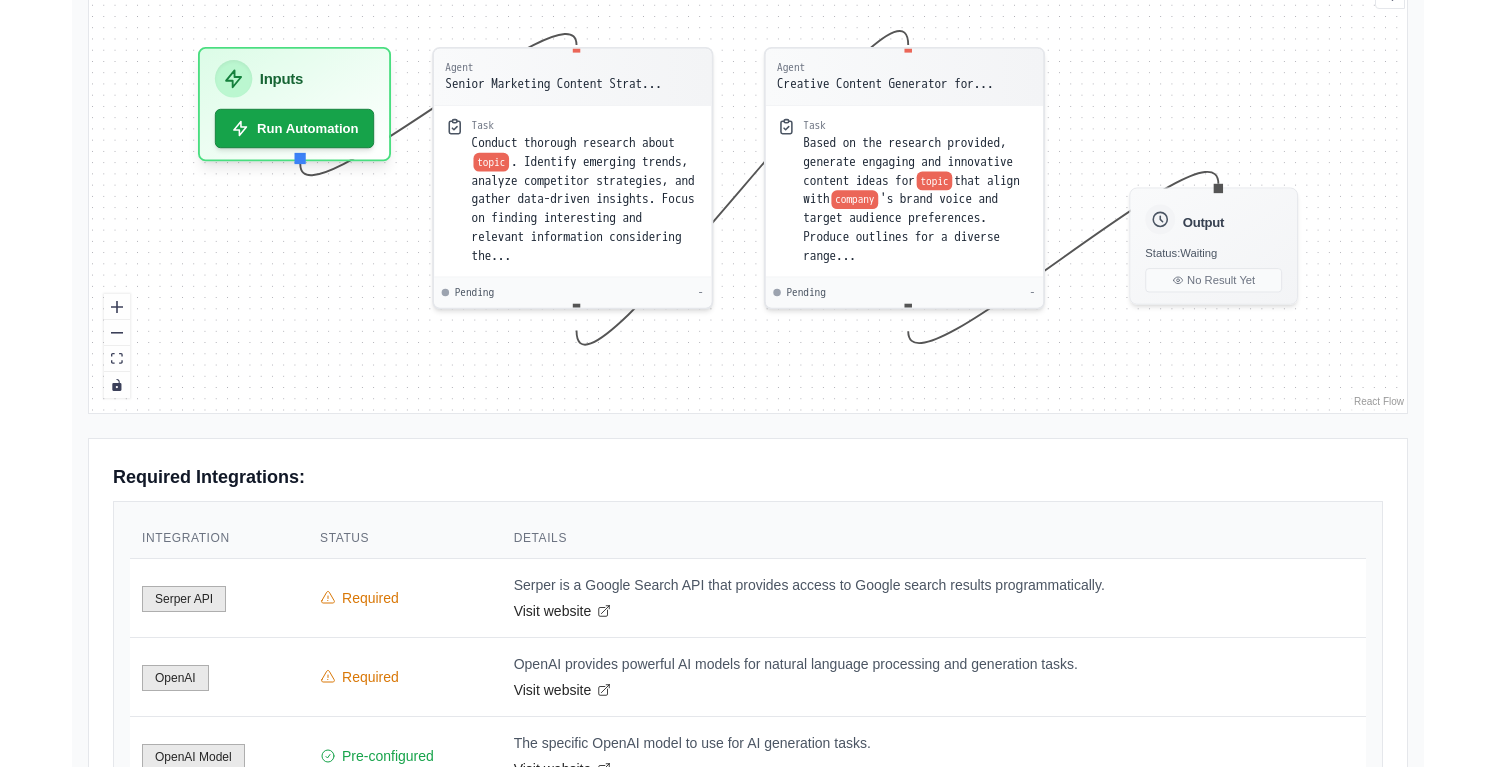 scroll, scrollTop: 410, scrollLeft: 0, axis: vertical 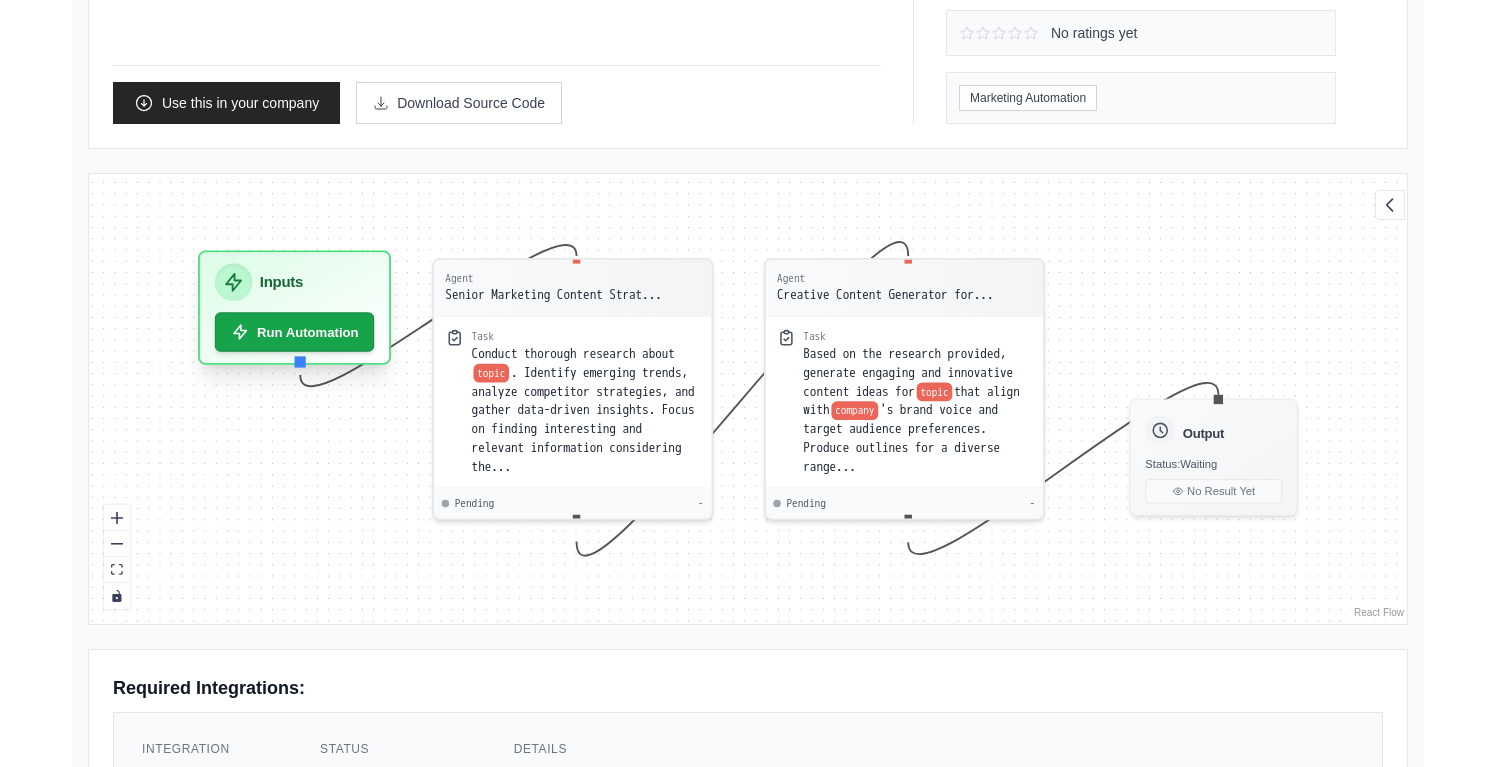 click on "Inputs Run Automation" at bounding box center [294, 308] 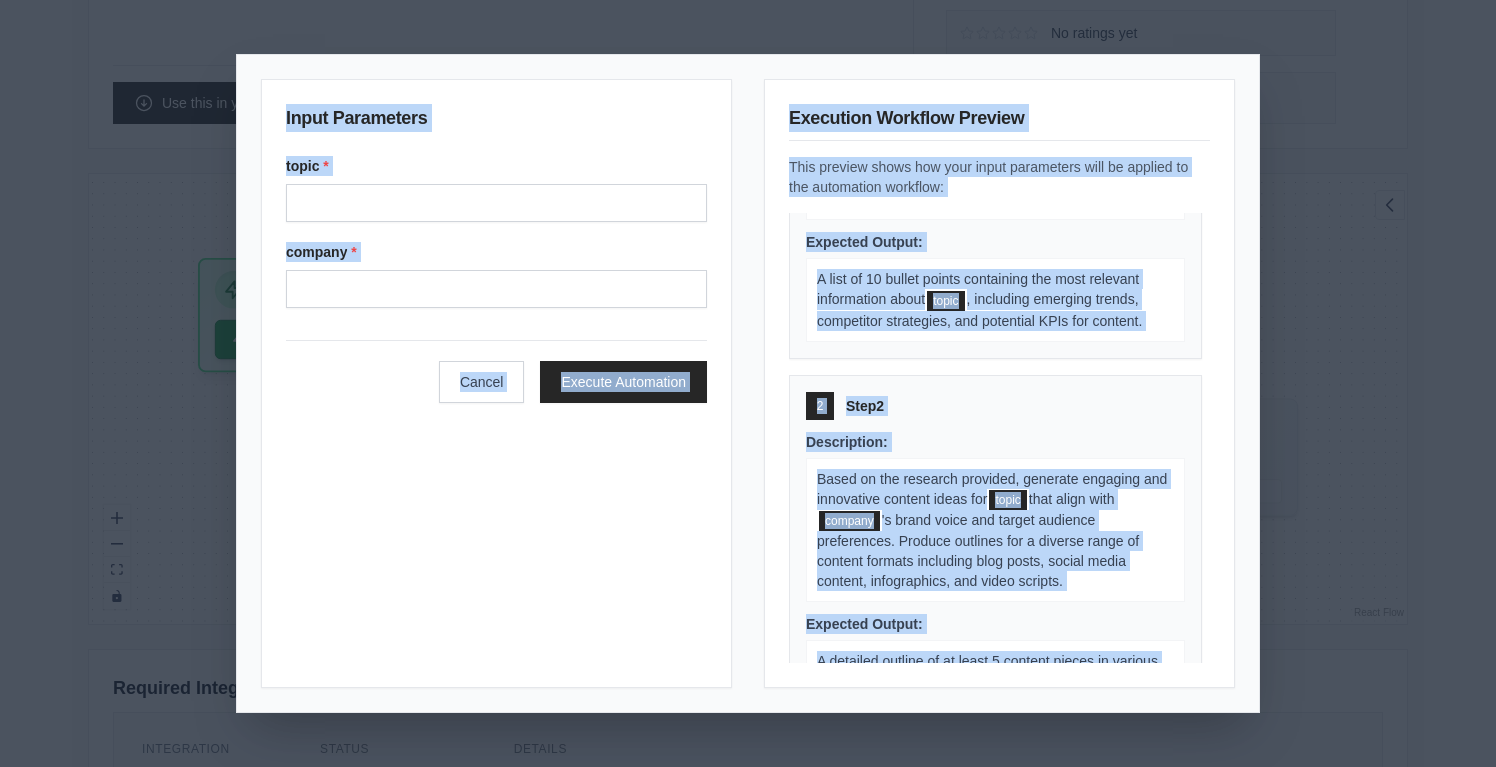 scroll, scrollTop: 287, scrollLeft: 0, axis: vertical 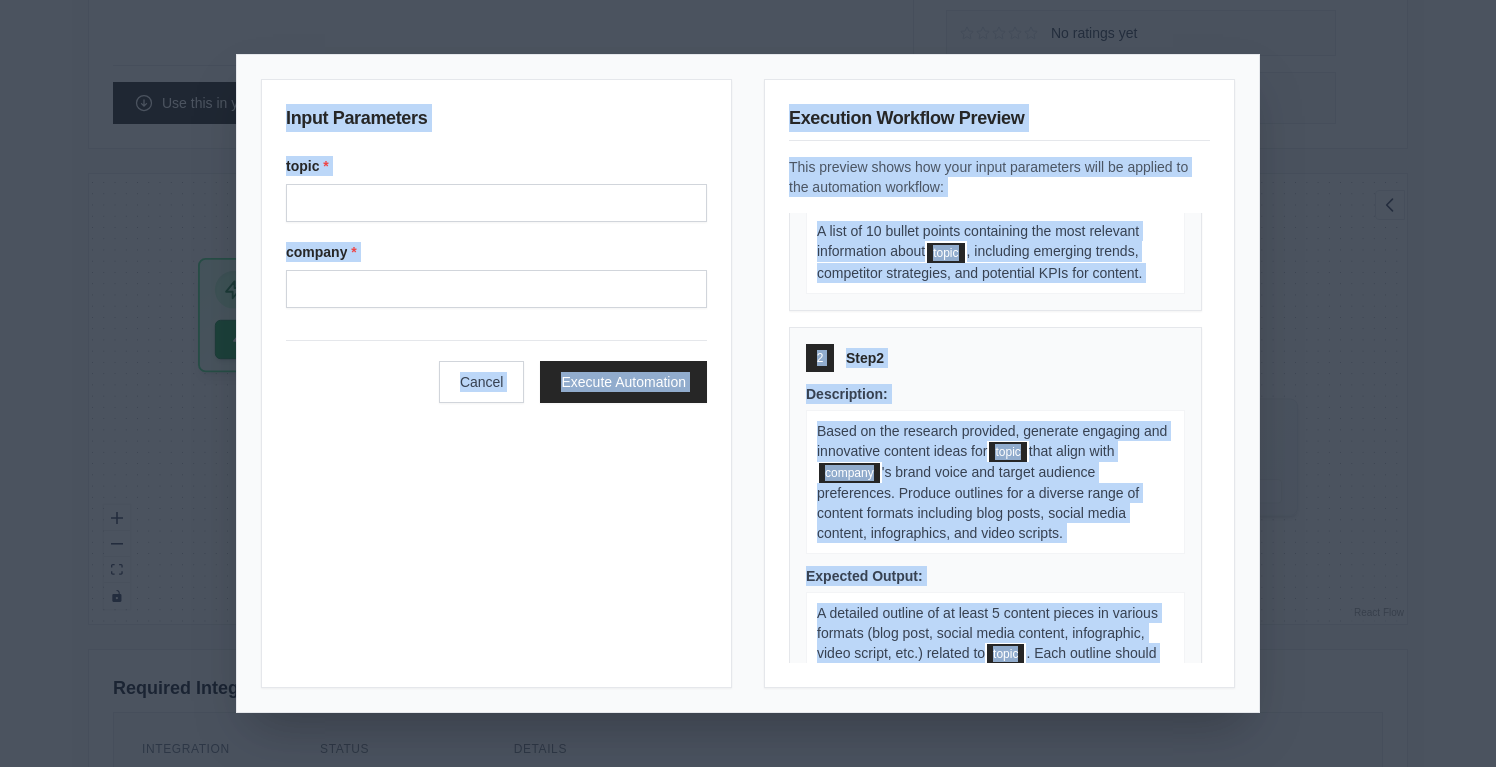 click on "Input Parameters topic   * company   * Cancel Execute Automation Execution Workflow Preview This preview shows how your input parameters will be applied to the automation workflow: 1 Step  1 Description: Conduct thorough research about  topic . Identify emerging trends, analyze competitor strategies, and gather data-driven insights. Focus on finding interesting and relevant information considering the current year is 2024. Identify key performance indicators (KPIs) for potential content pieces and outline possible distribution channels.
Expected Output: A list of 10 bullet points containing the most relevant information about  topic , including emerging trends, competitor strategies, and potential KPIs for content.
2 Step  2 Description: Based on the research provided, generate engaging and innovative content ideas for  topic  that align with  company Expected Output: topic . Each outline should include a brief description, target audience, and potential distribution channels." at bounding box center [748, 383] 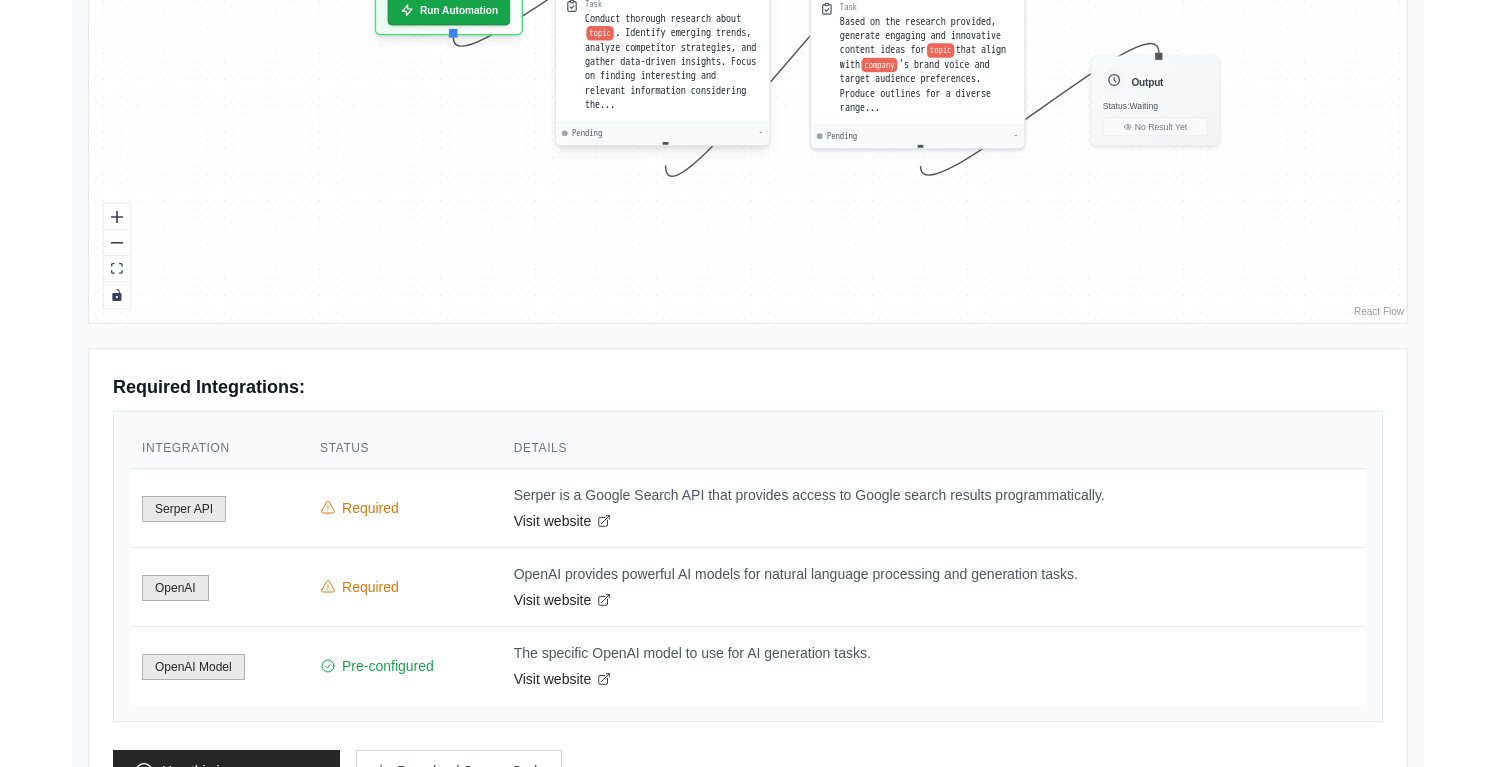 scroll, scrollTop: 707, scrollLeft: 0, axis: vertical 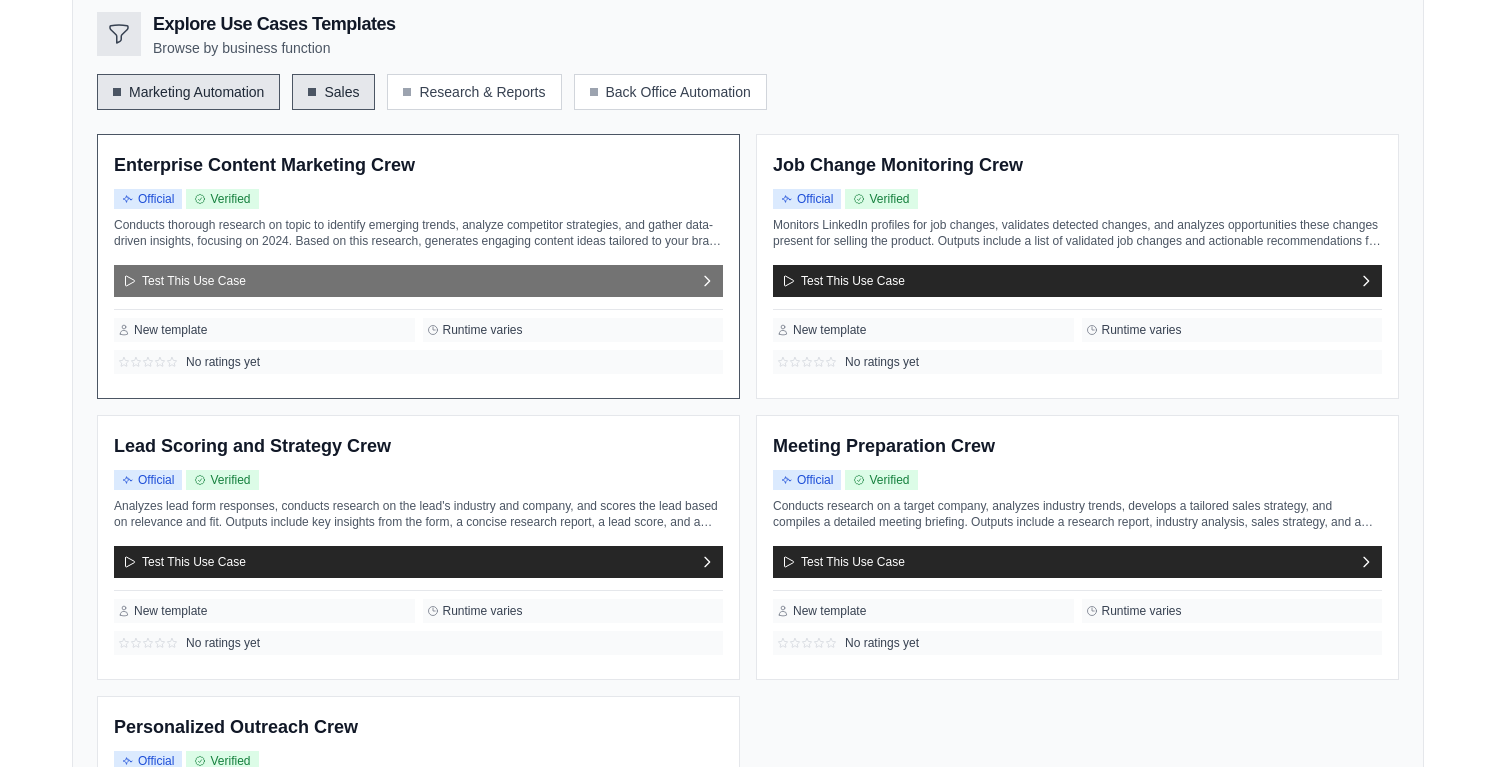 click on "Test This Use Case" at bounding box center [418, 281] 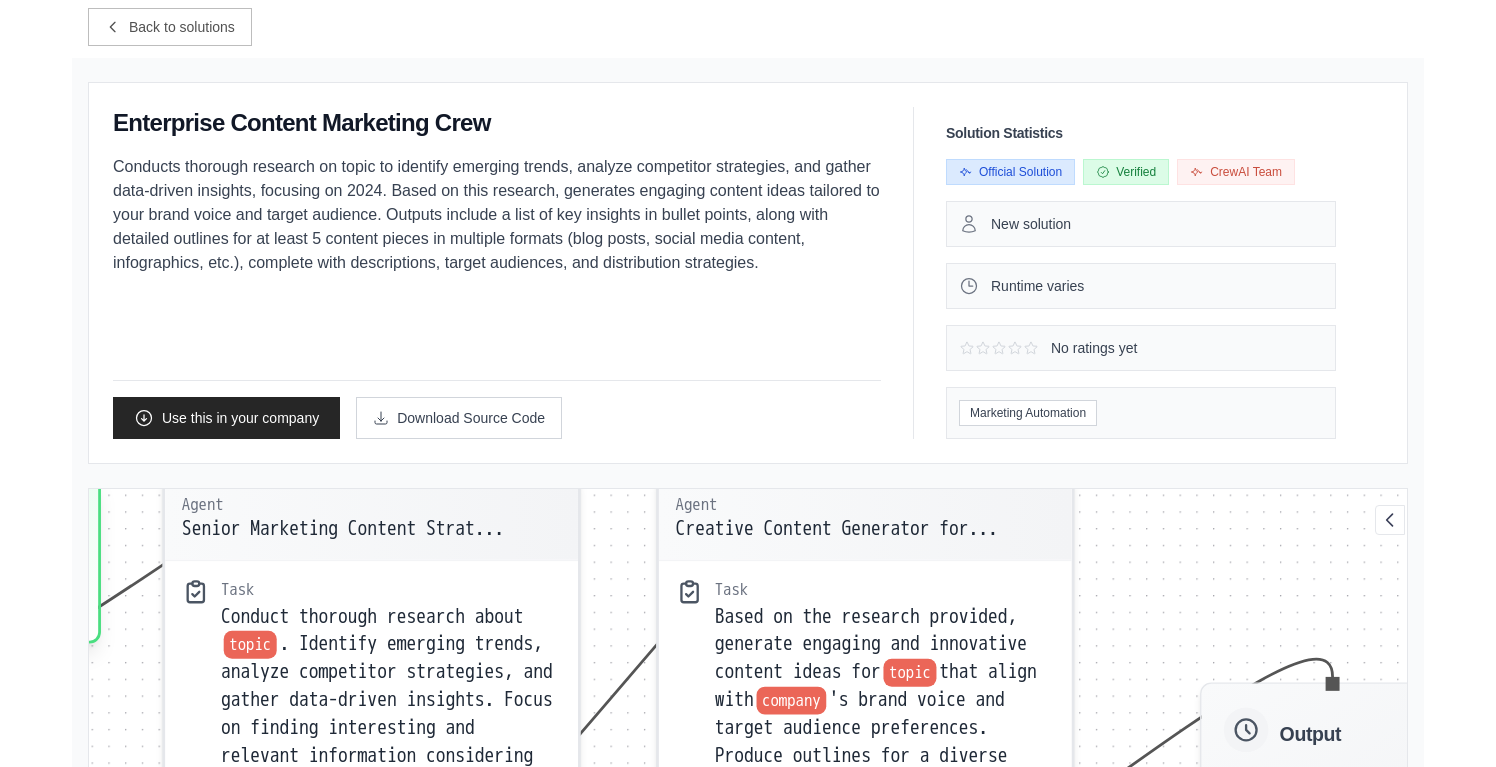 scroll, scrollTop: 0, scrollLeft: 0, axis: both 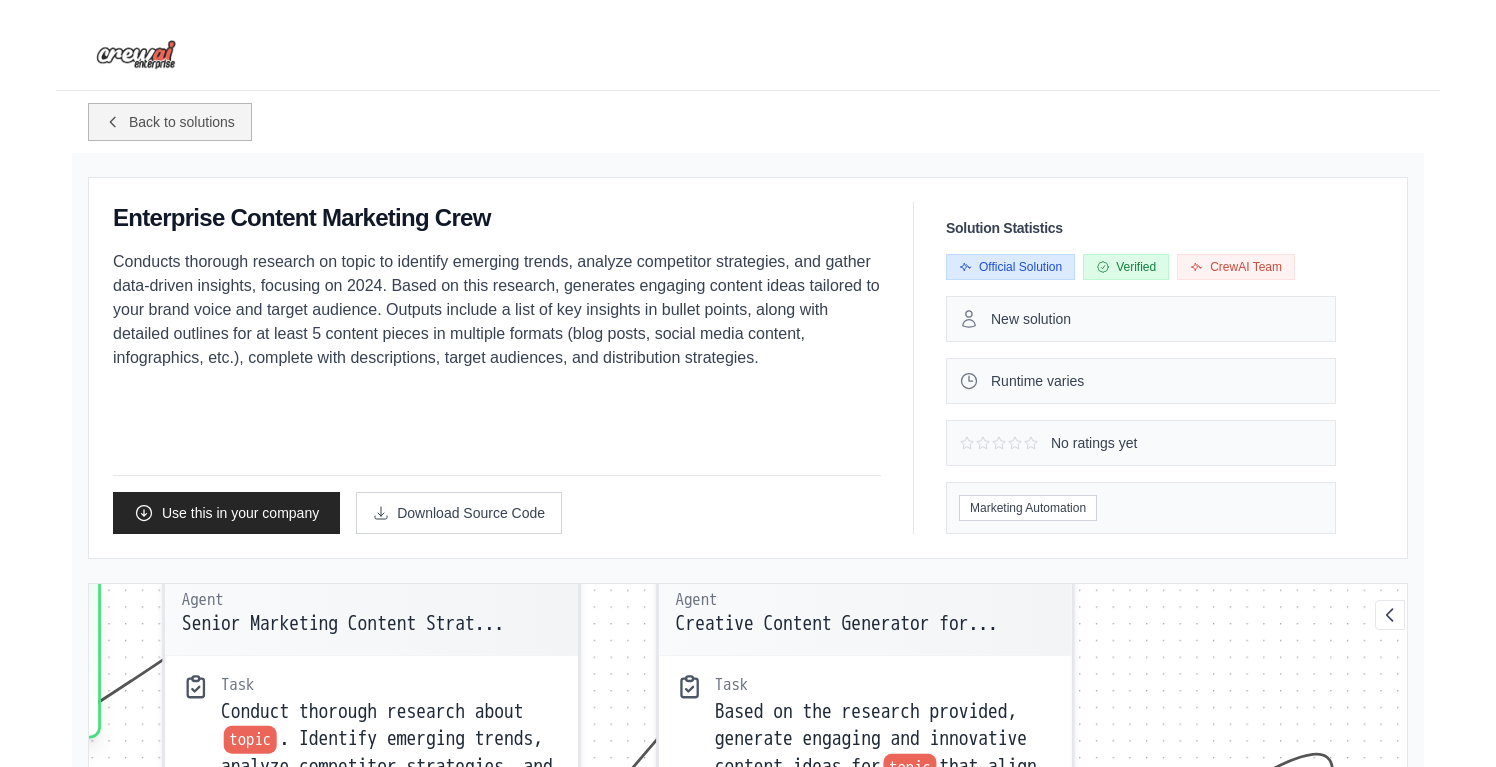 click on "Back to solutions" at bounding box center (182, 122) 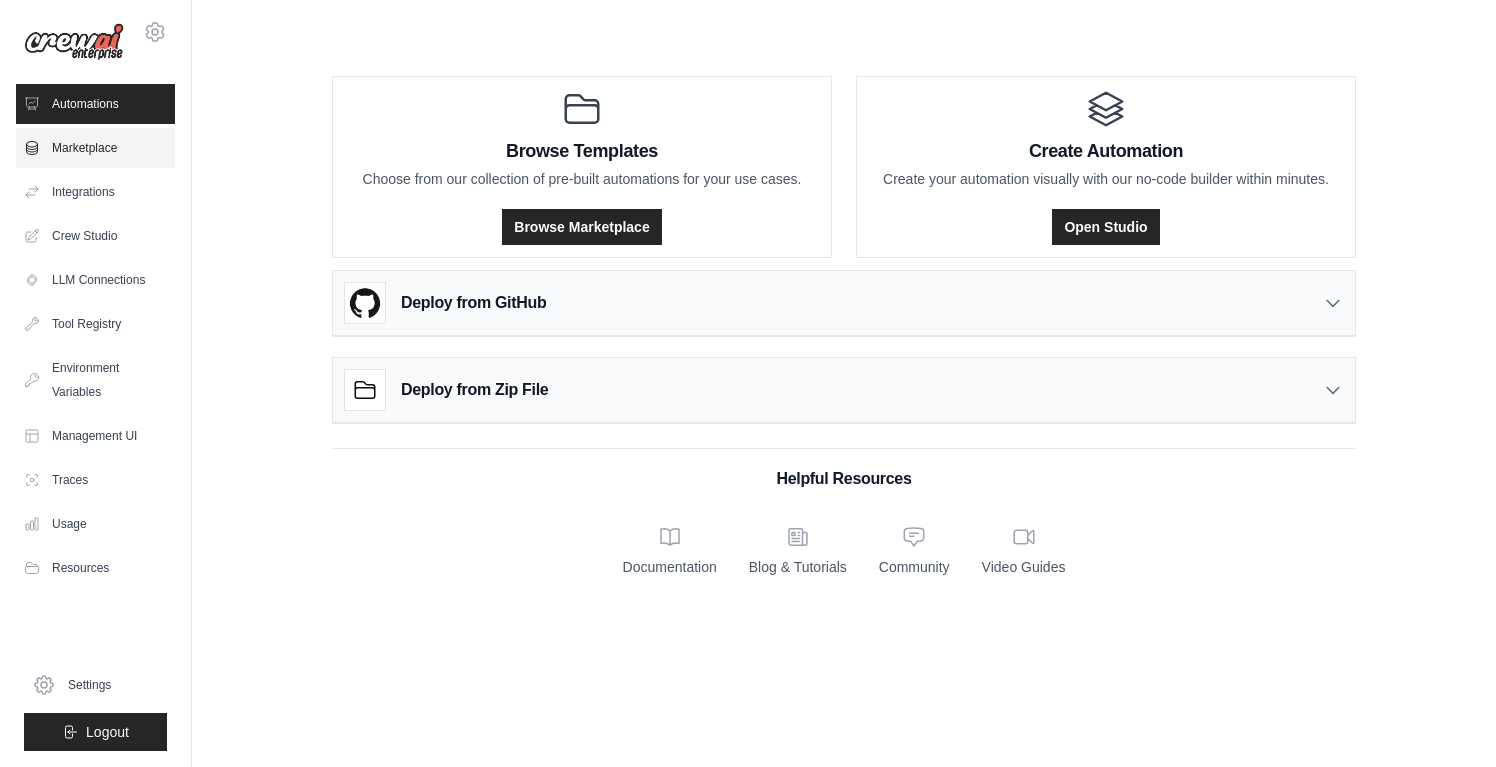 click on "Marketplace" at bounding box center [95, 148] 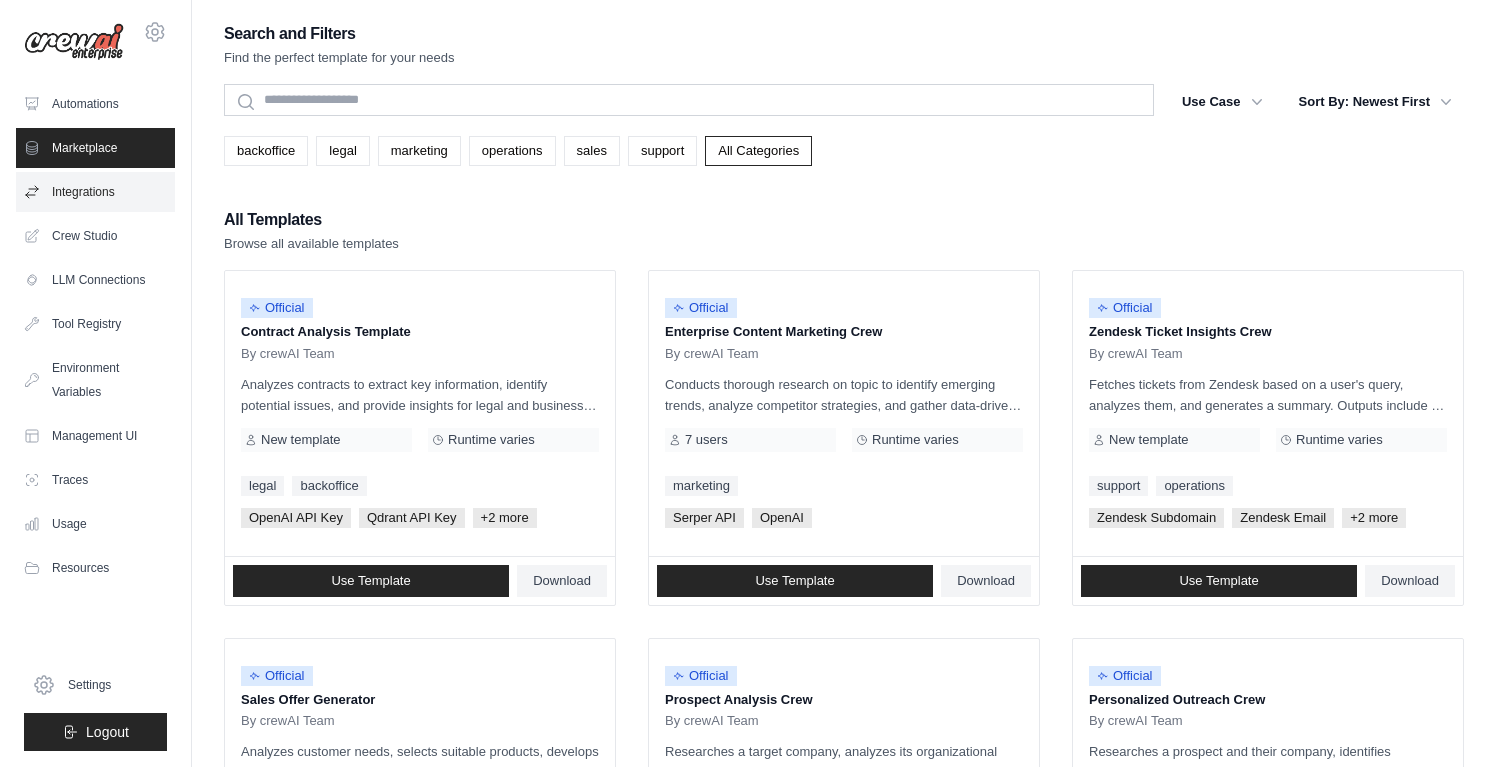 click on "Integrations" at bounding box center (95, 192) 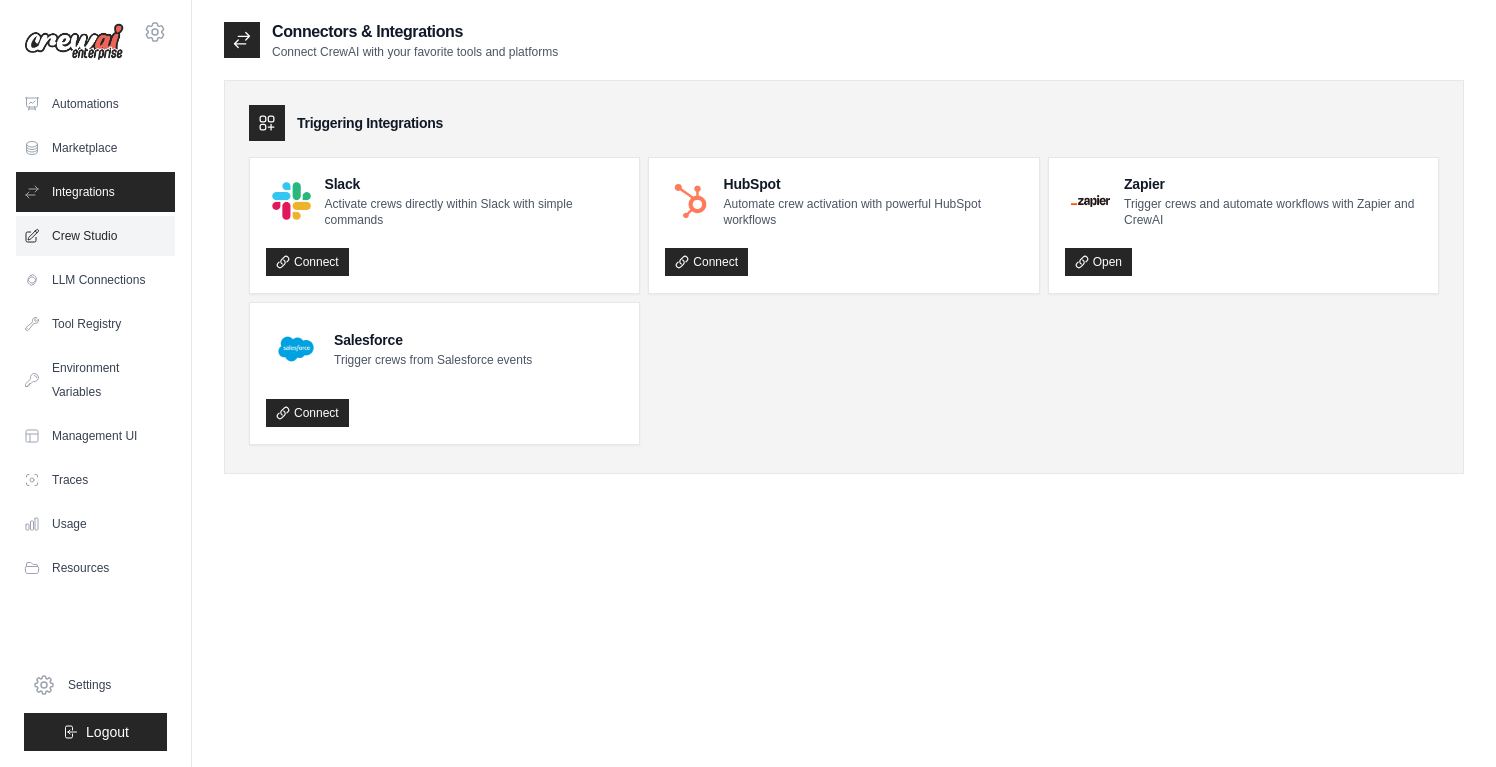 click on "Crew Studio" at bounding box center (95, 236) 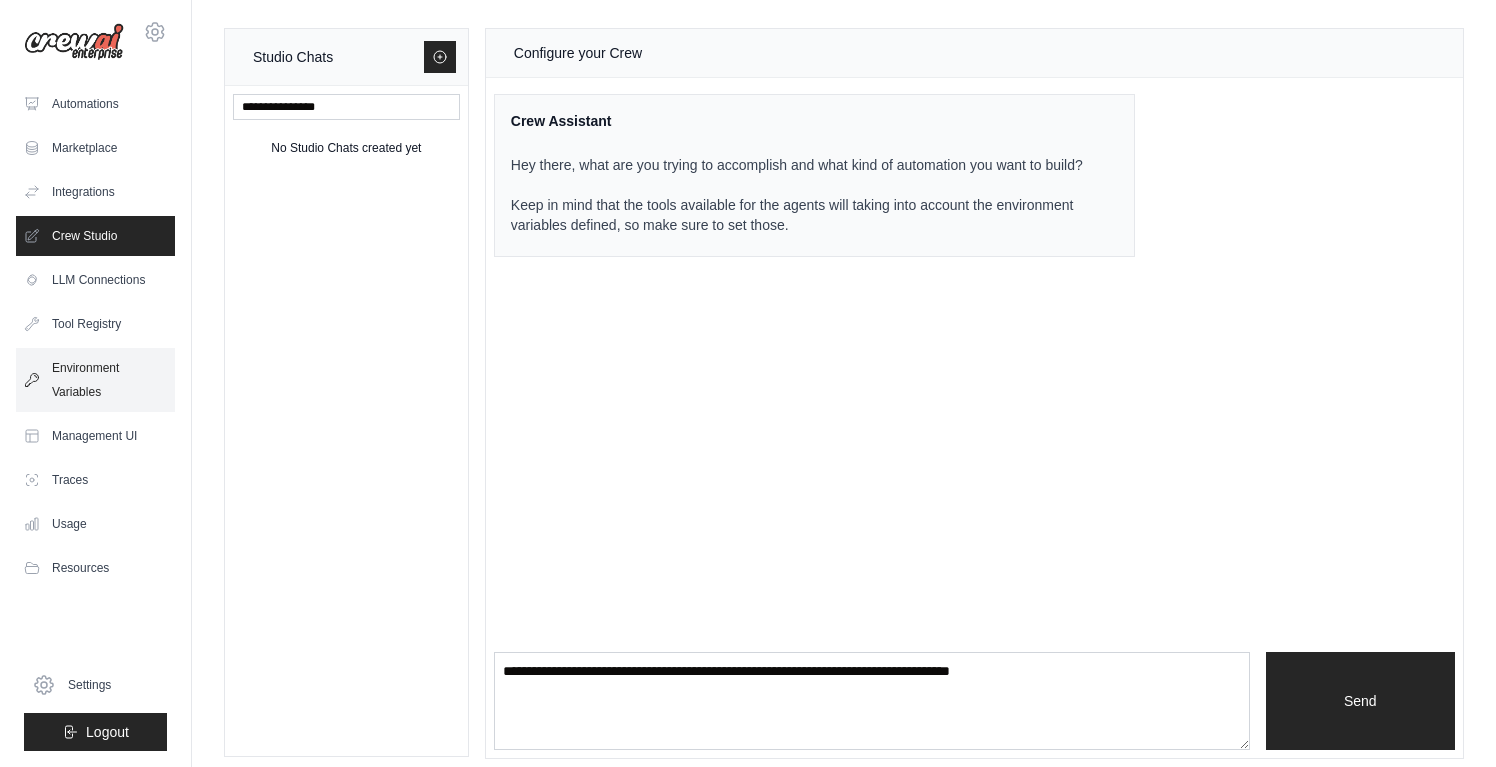 click on "Environment Variables" at bounding box center [95, 380] 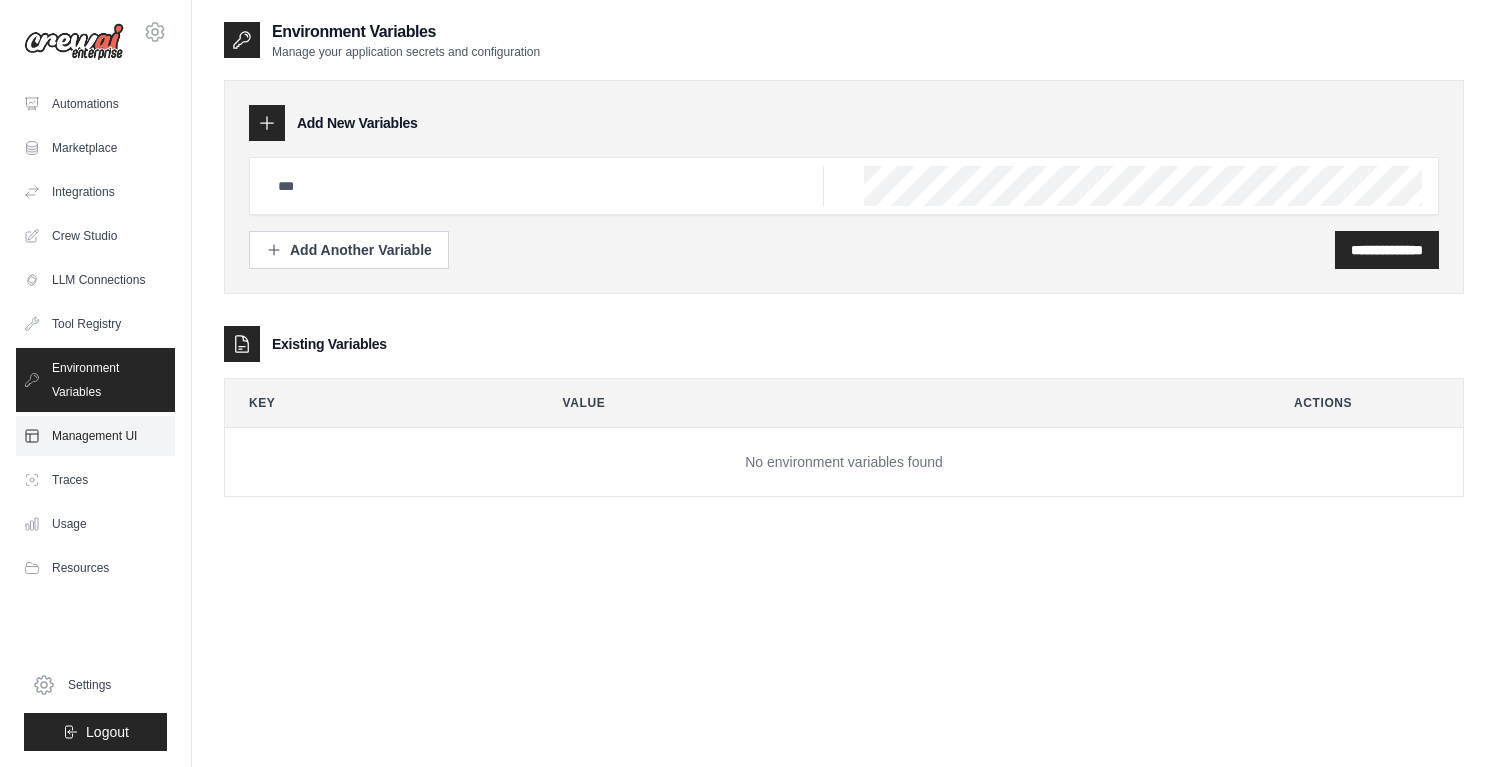 click on "Management UI" at bounding box center (95, 436) 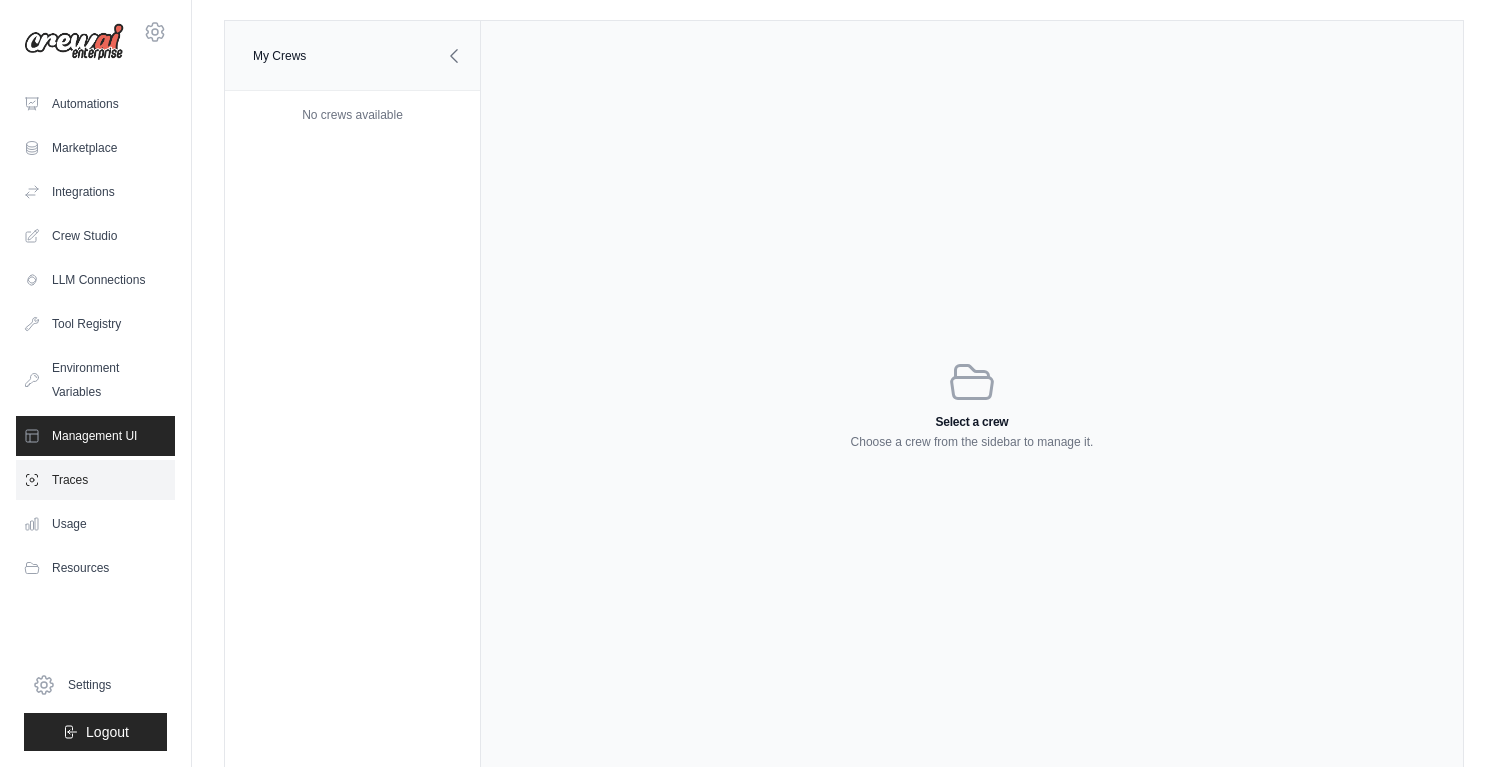 click on "Traces" at bounding box center [95, 480] 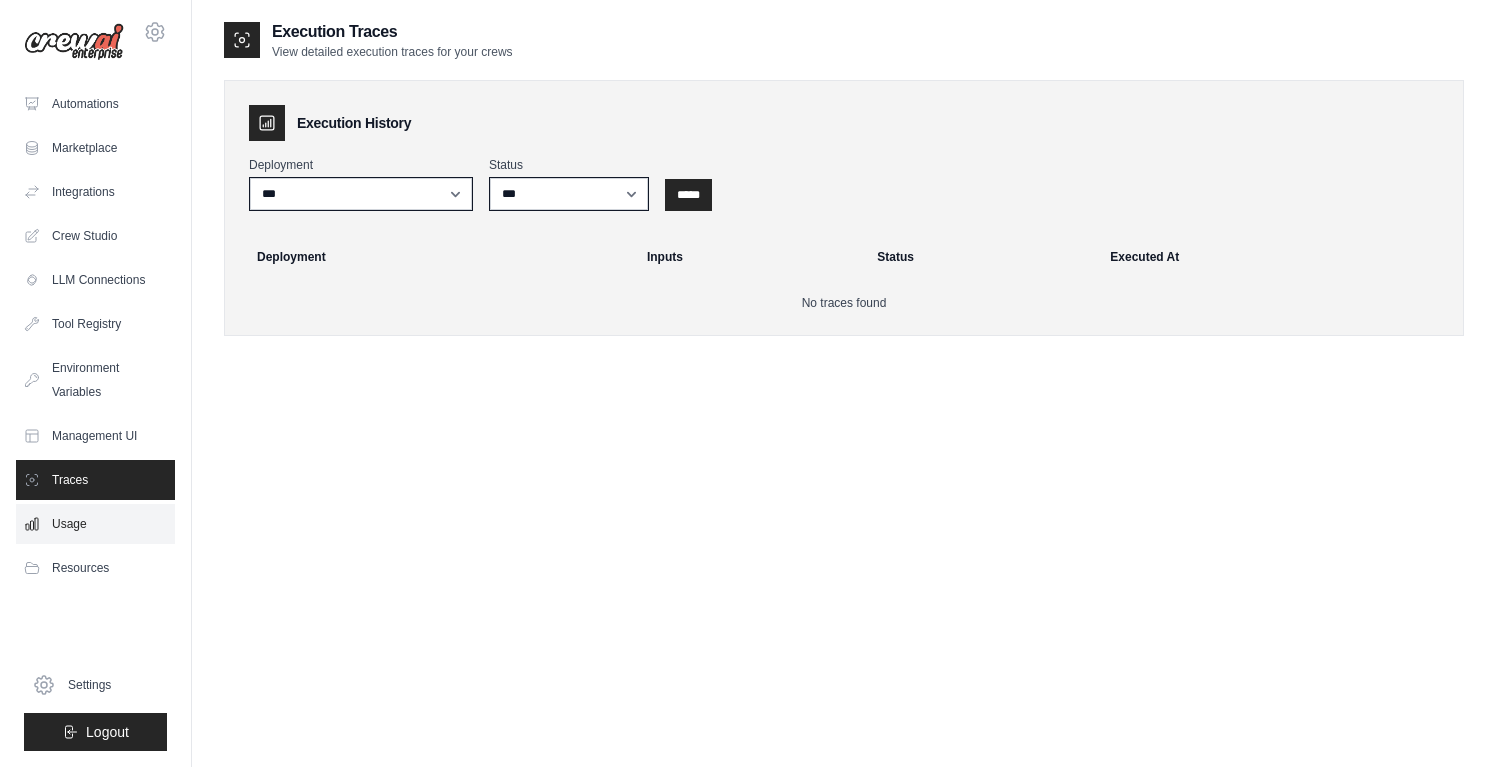 click on "Usage" at bounding box center (95, 524) 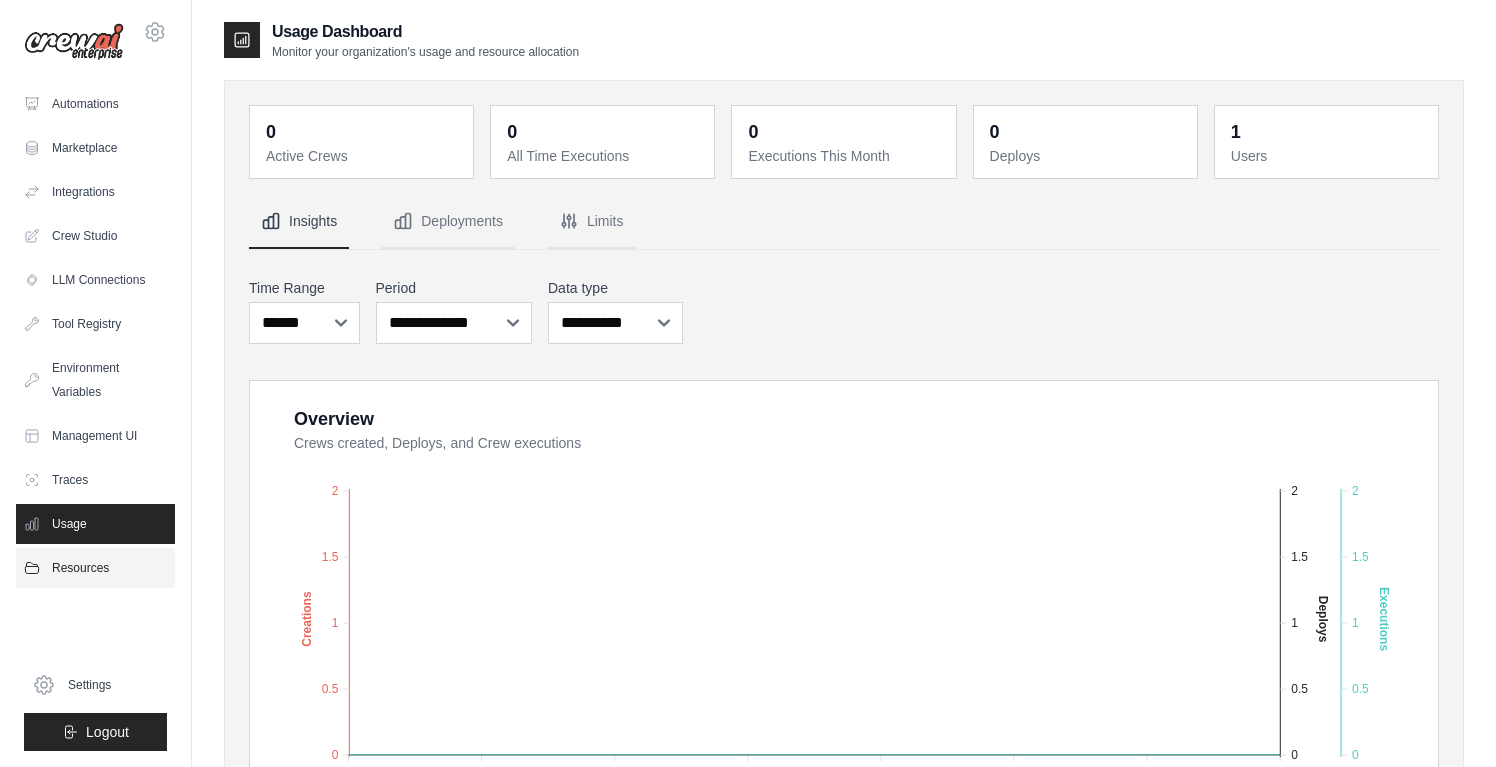 click on "Resources" at bounding box center (95, 568) 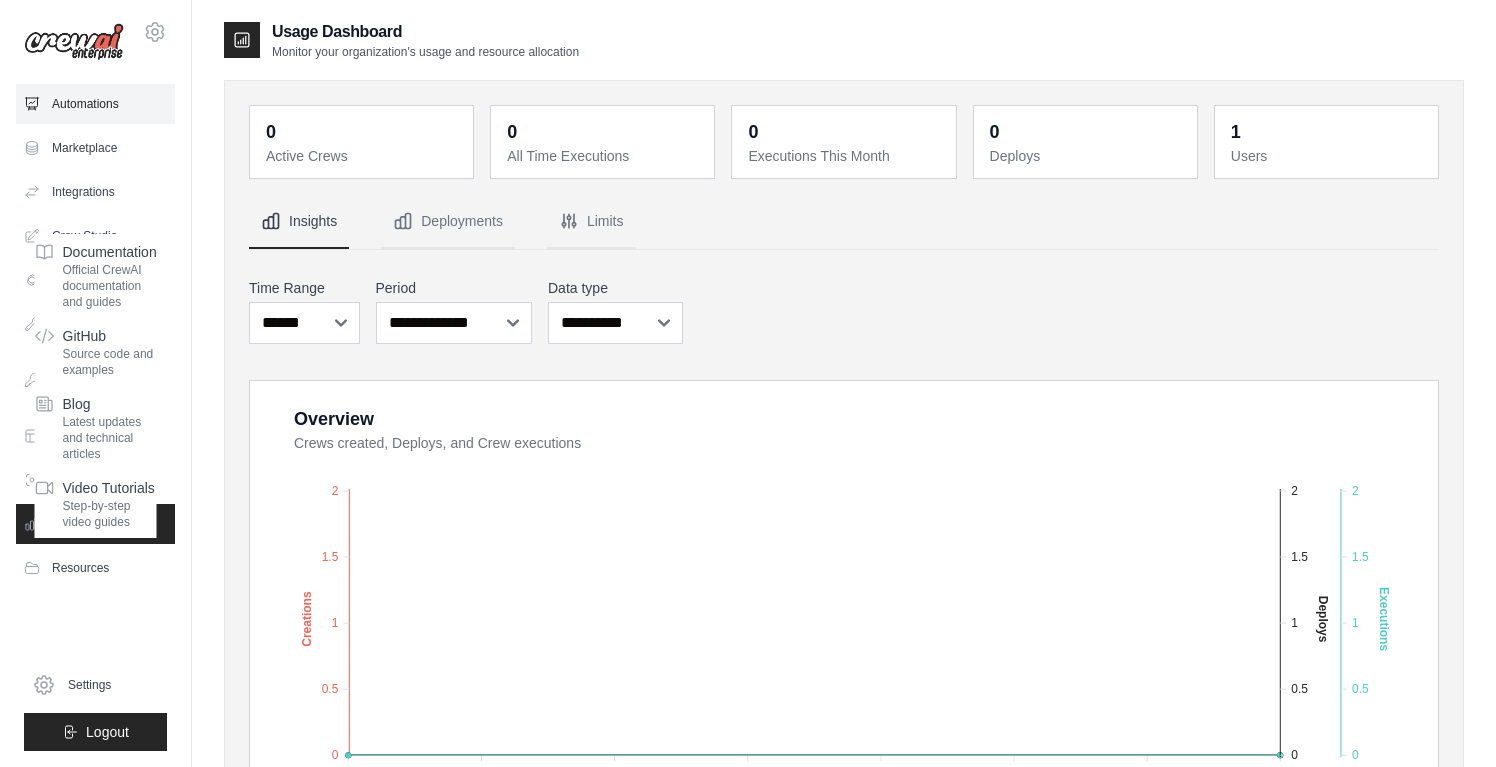 click on "Automations" at bounding box center (95, 104) 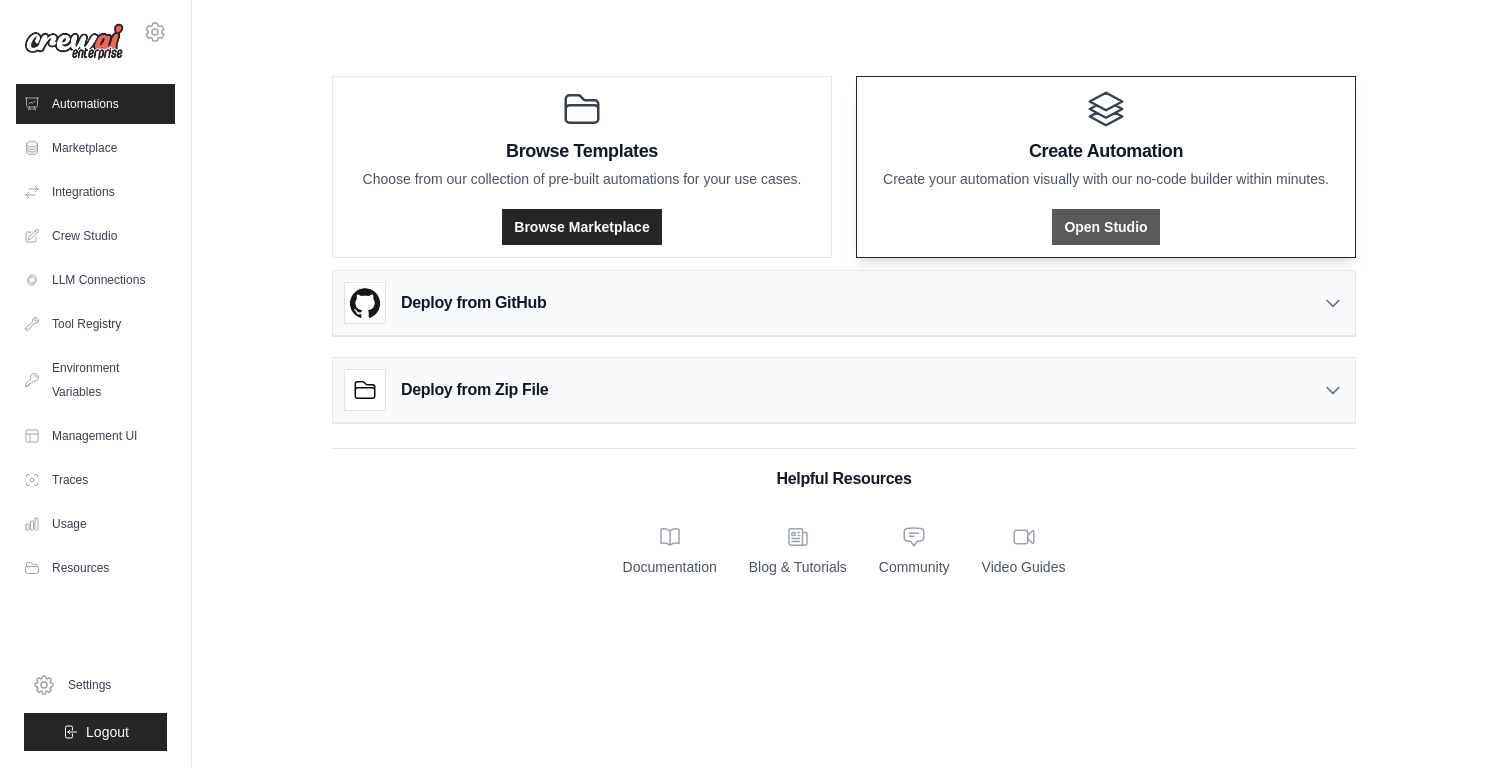 click on "Open Studio" at bounding box center (1105, 227) 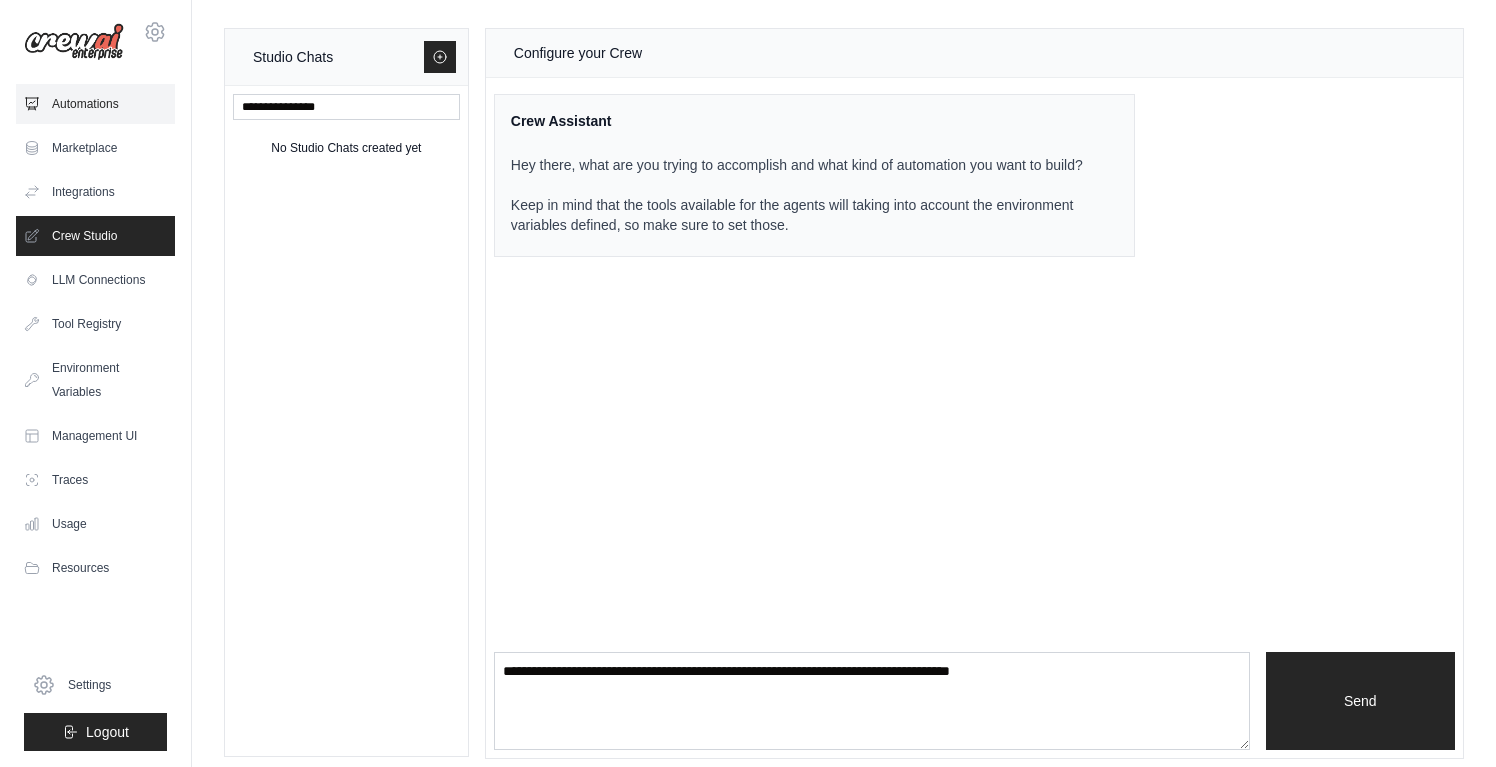 click on "Automations" at bounding box center (95, 104) 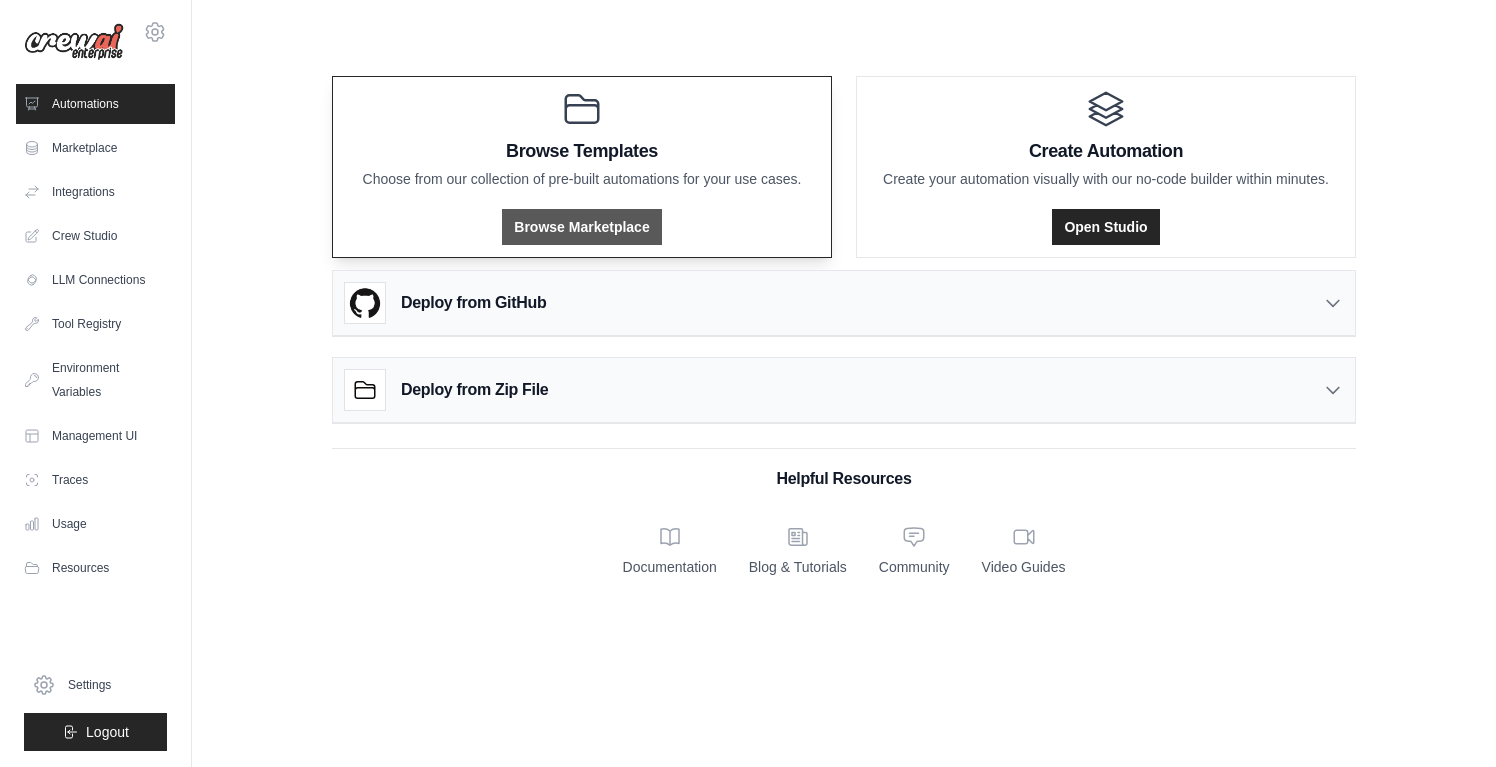 click on "Browse Marketplace" at bounding box center (581, 227) 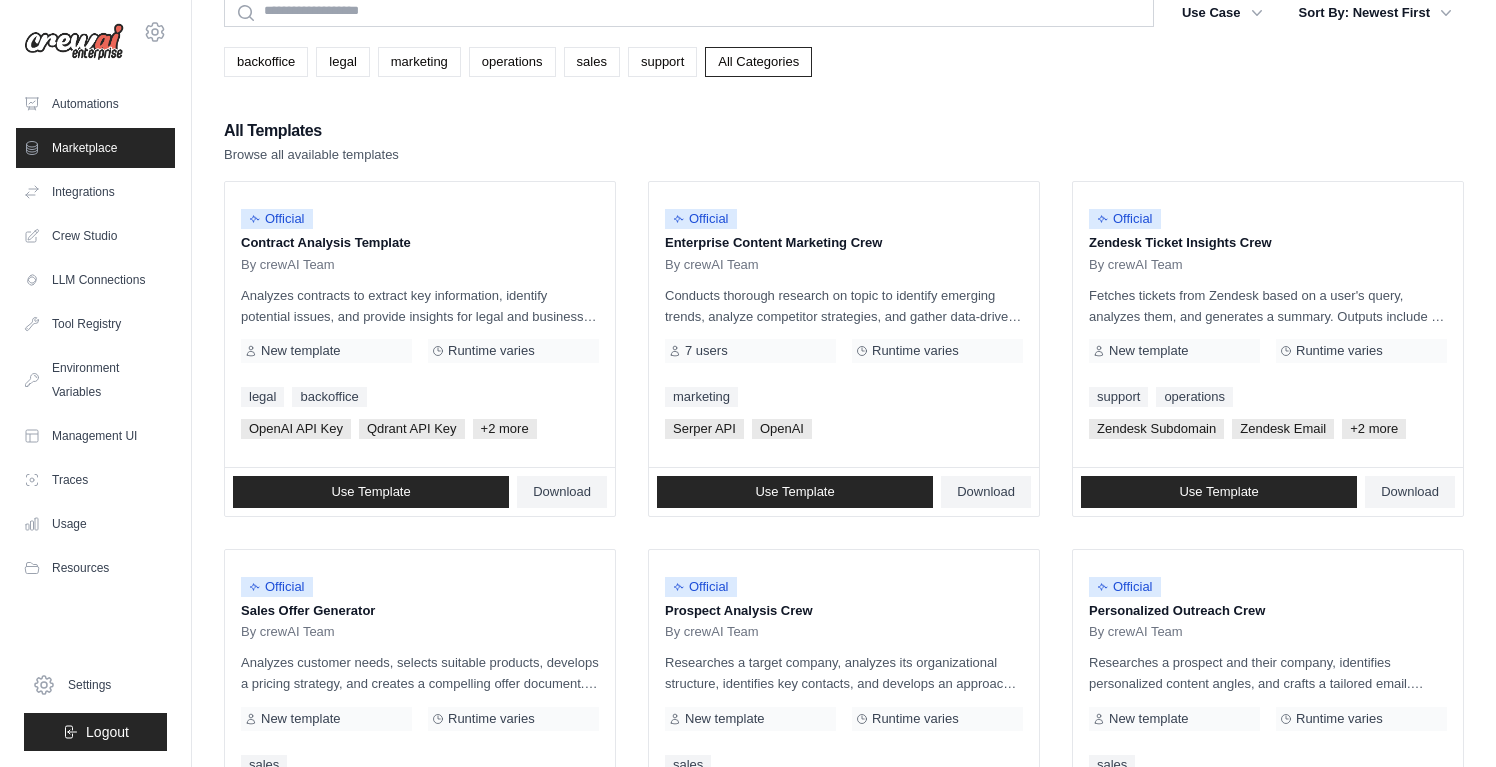 scroll, scrollTop: 84, scrollLeft: 0, axis: vertical 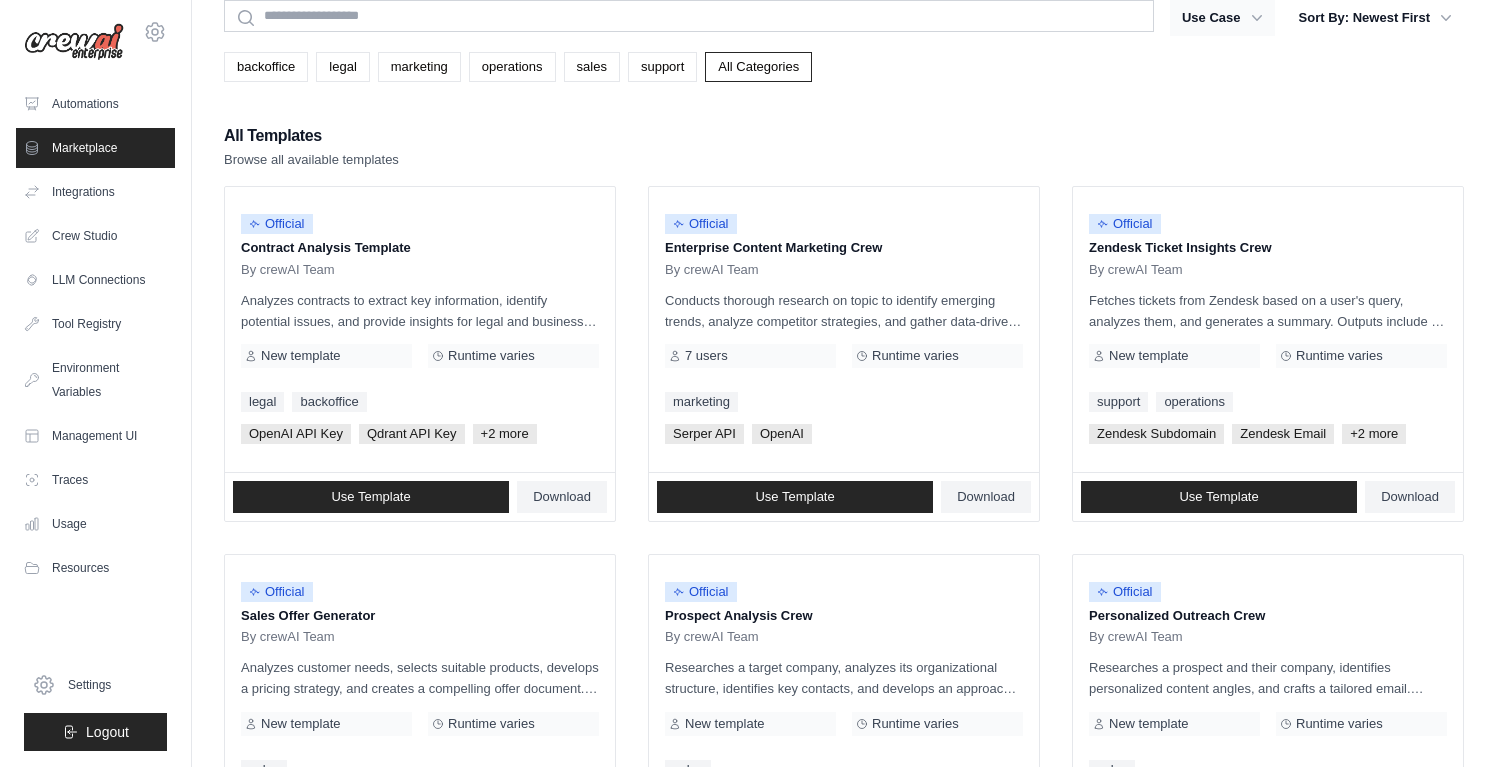 click 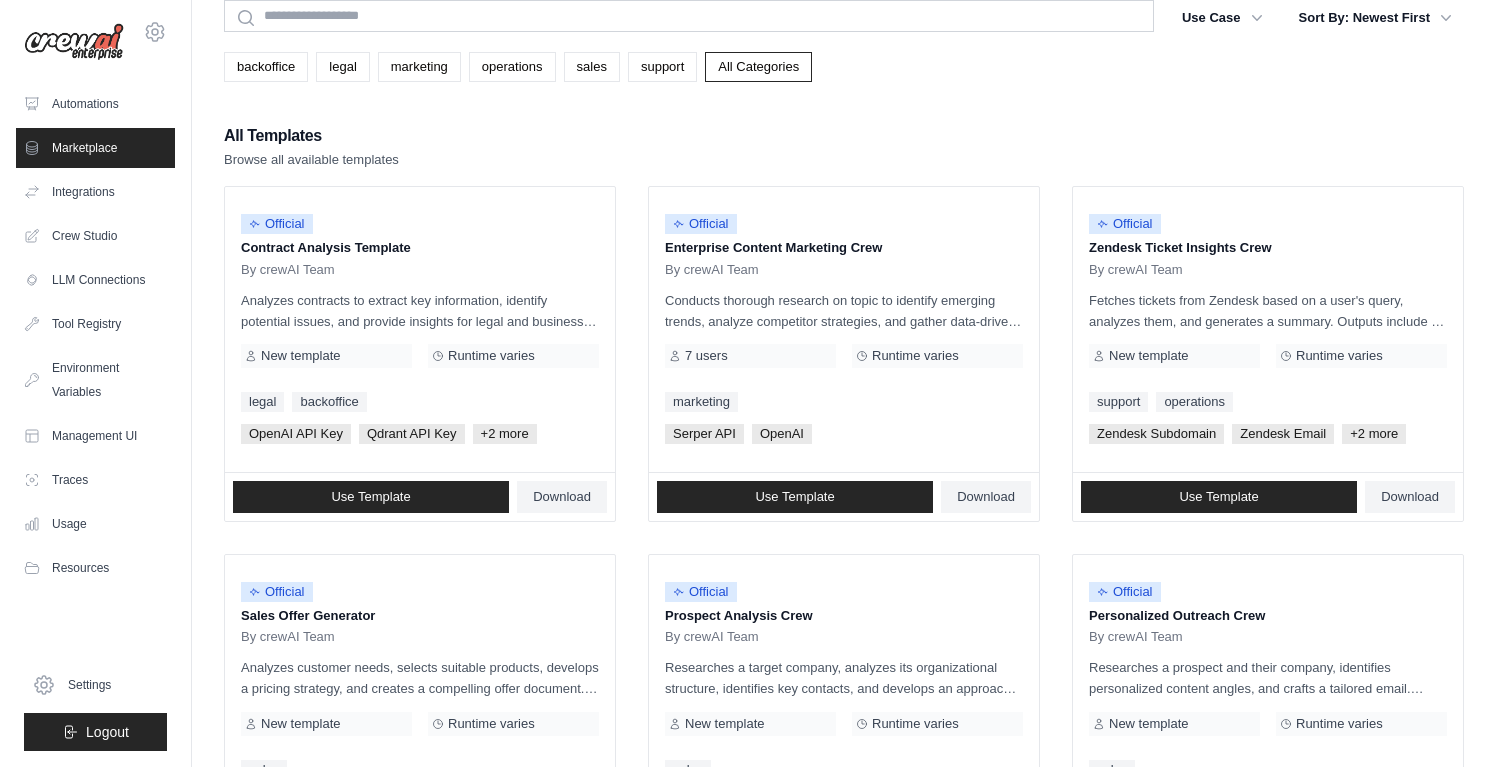 click on "Search and Filters
Find the perfect template for your needs
Search
Use Case
backoffice
legal
marketing
operations
sales
support
Clear All Filters" at bounding box center (844, 830) 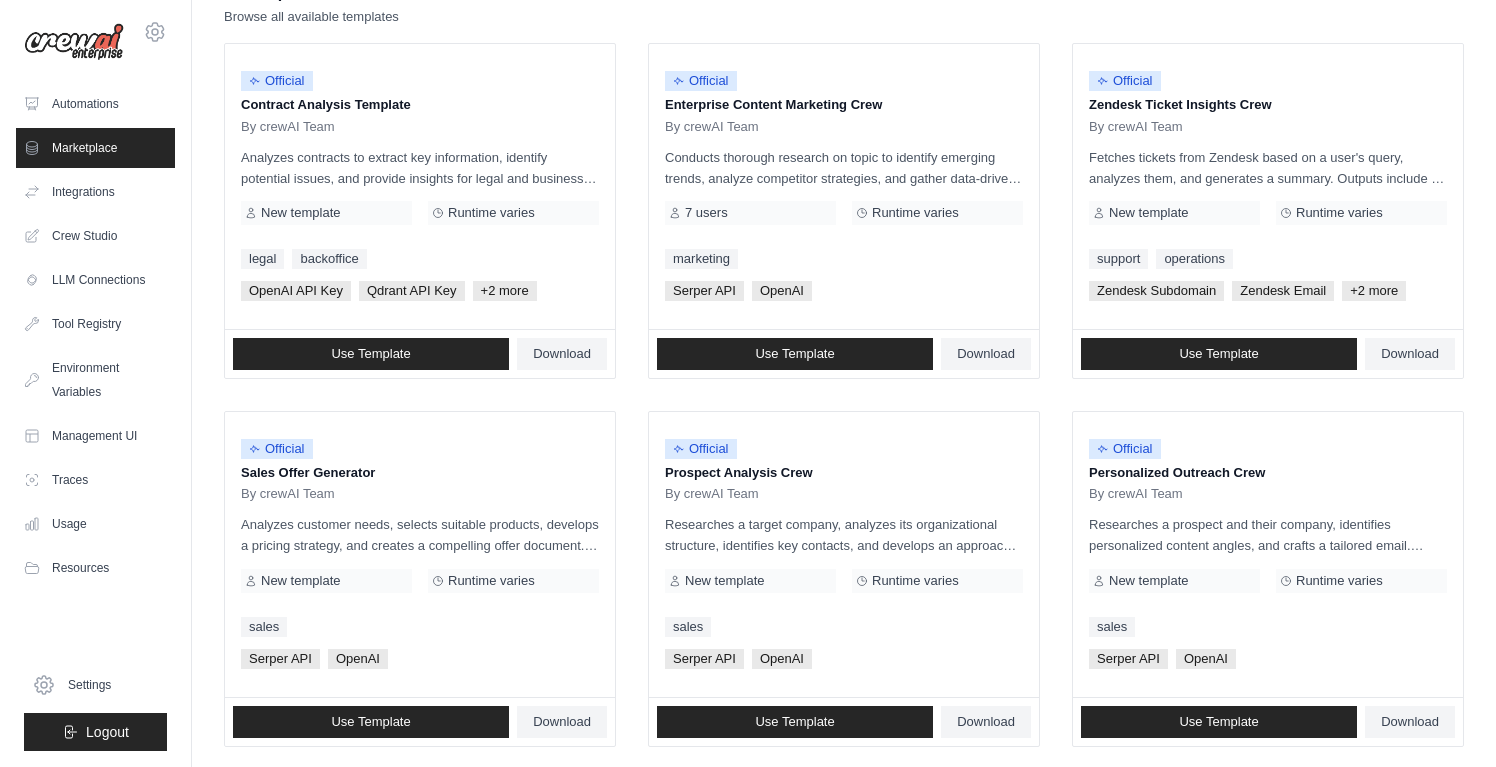 scroll, scrollTop: 2, scrollLeft: 0, axis: vertical 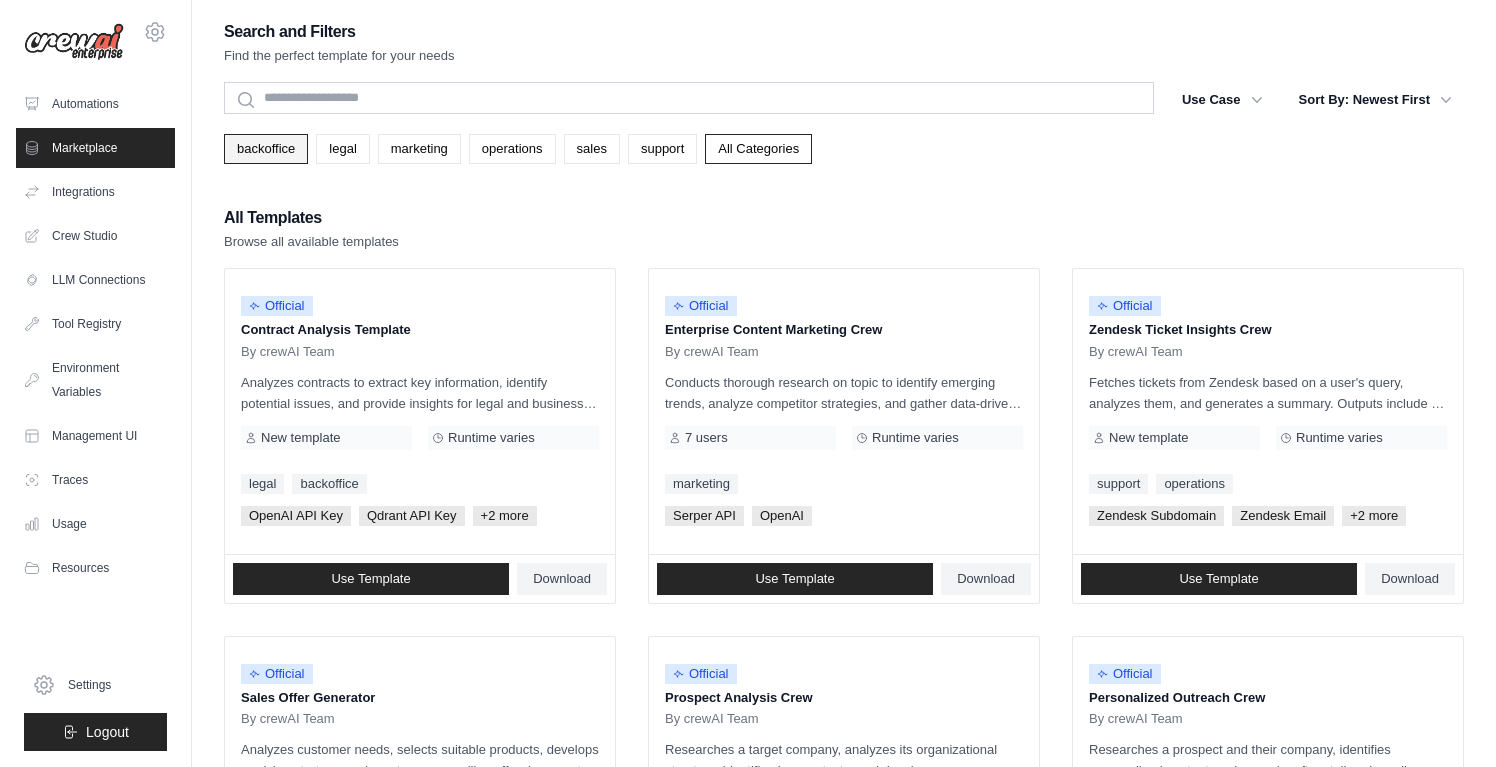 click on "backoffice" at bounding box center [266, 149] 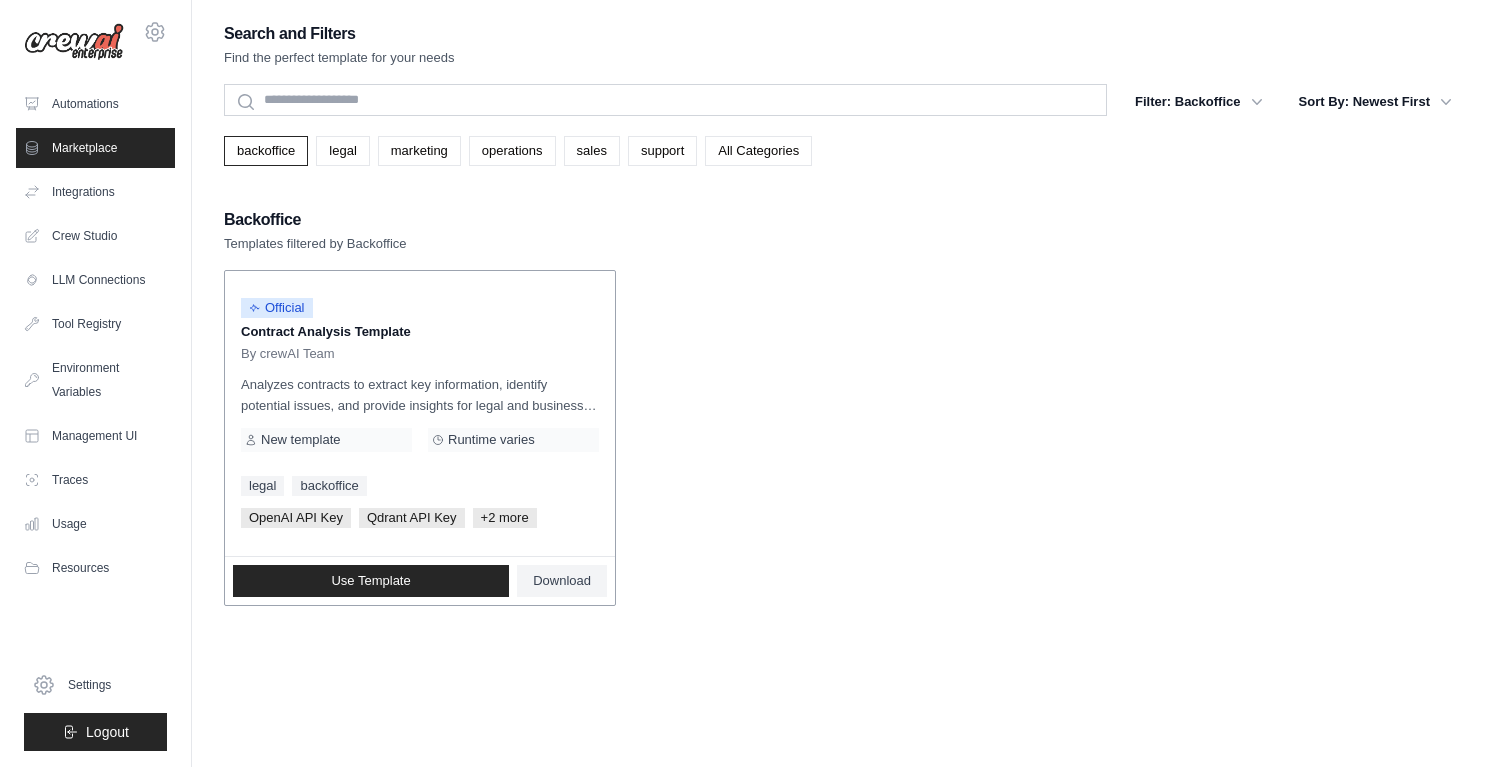 click on "Contract Analysis Template" at bounding box center (420, 332) 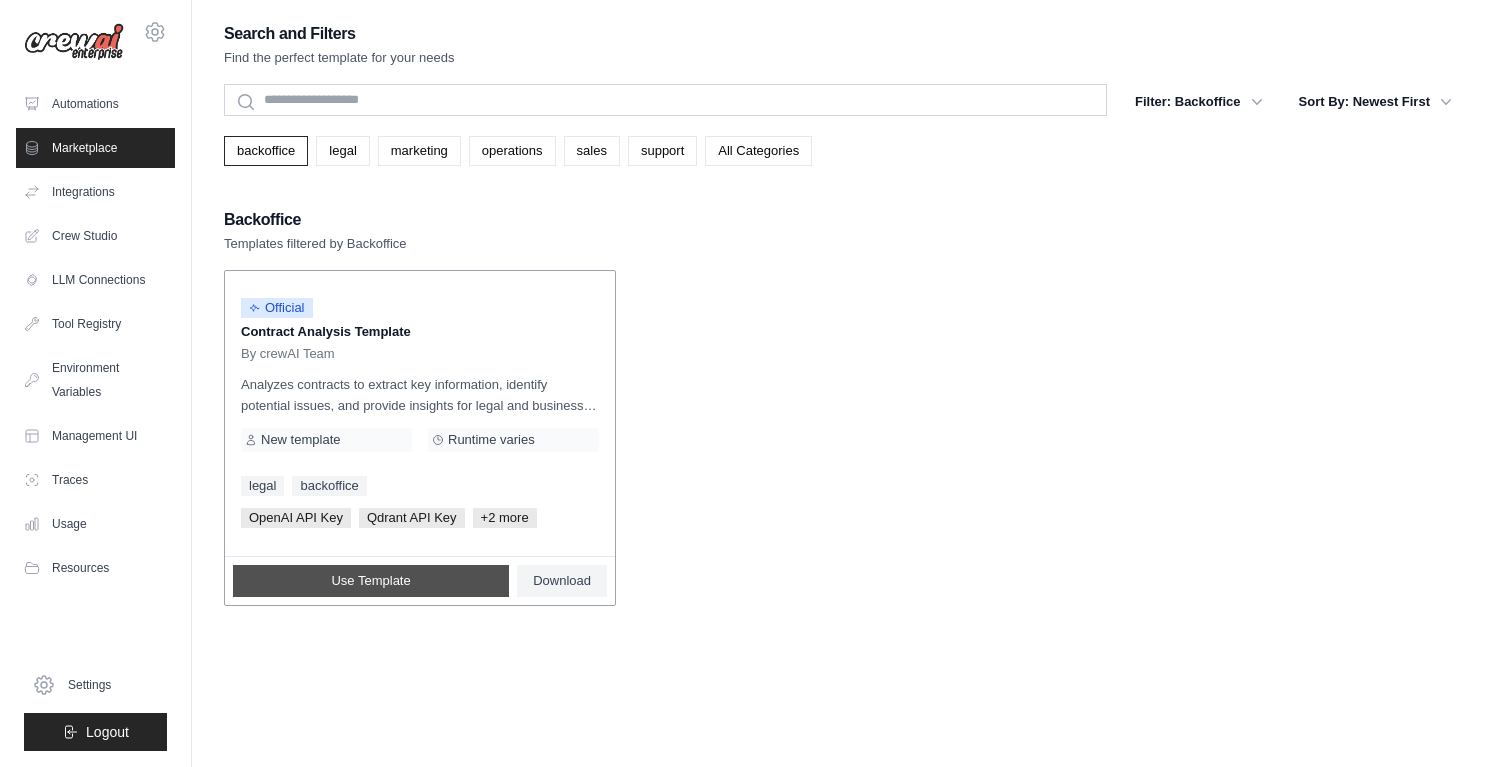 click on "Use Template" at bounding box center (370, 581) 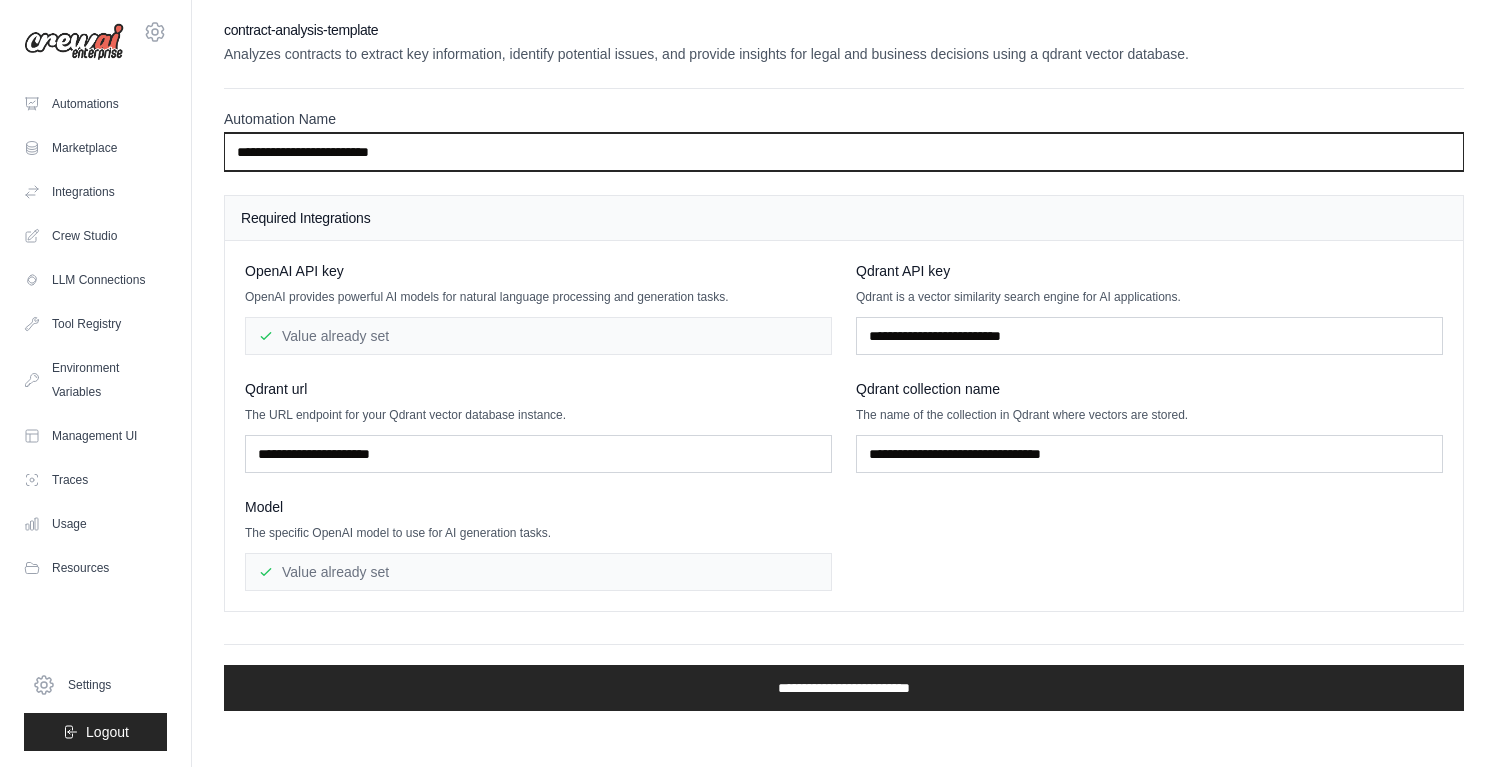 click on "**********" at bounding box center (844, 152) 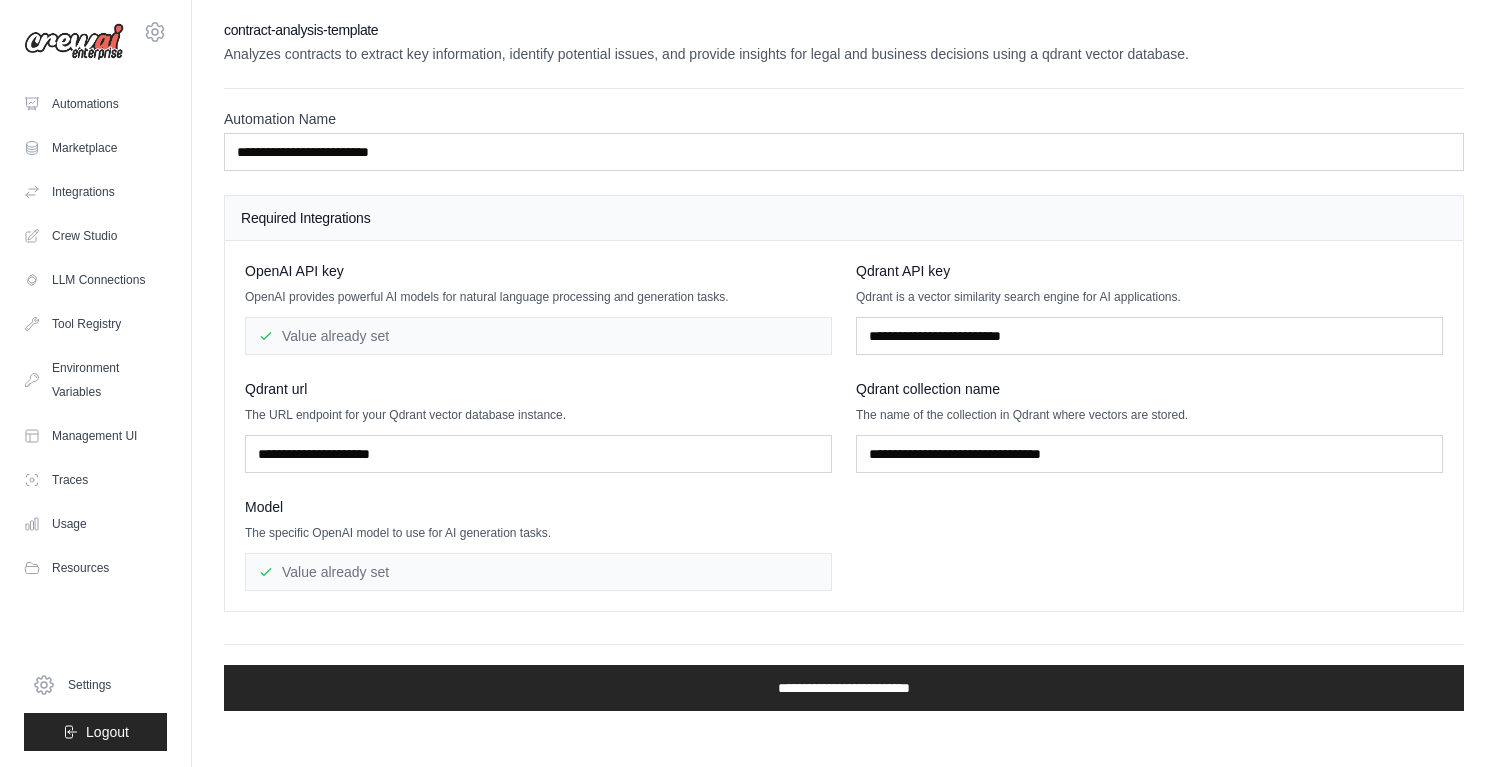 click on "OpenAI API key
OpenAI provides powerful AI models for natural language processing and generation tasks.
Value already set" at bounding box center (538, 308) 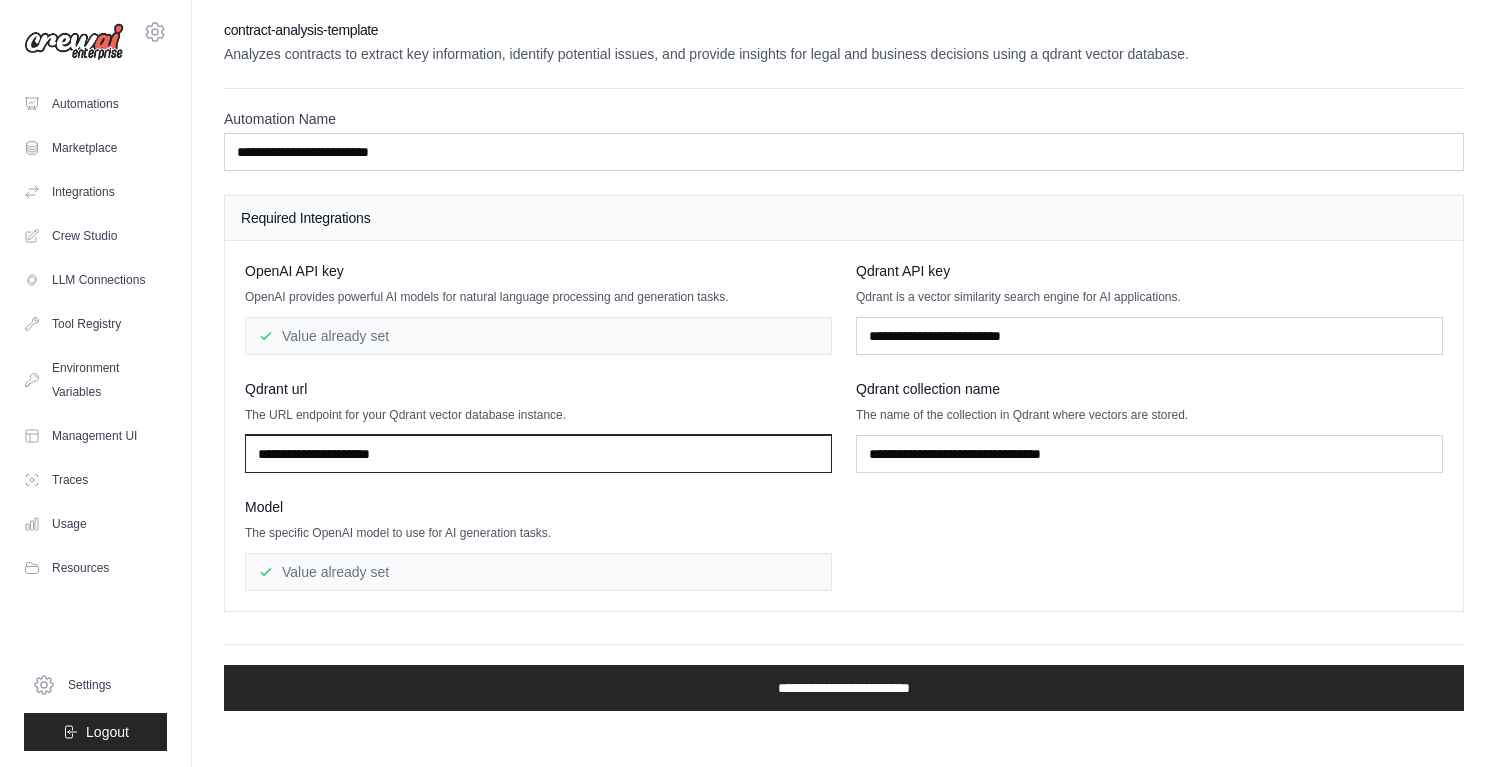 click at bounding box center (538, 454) 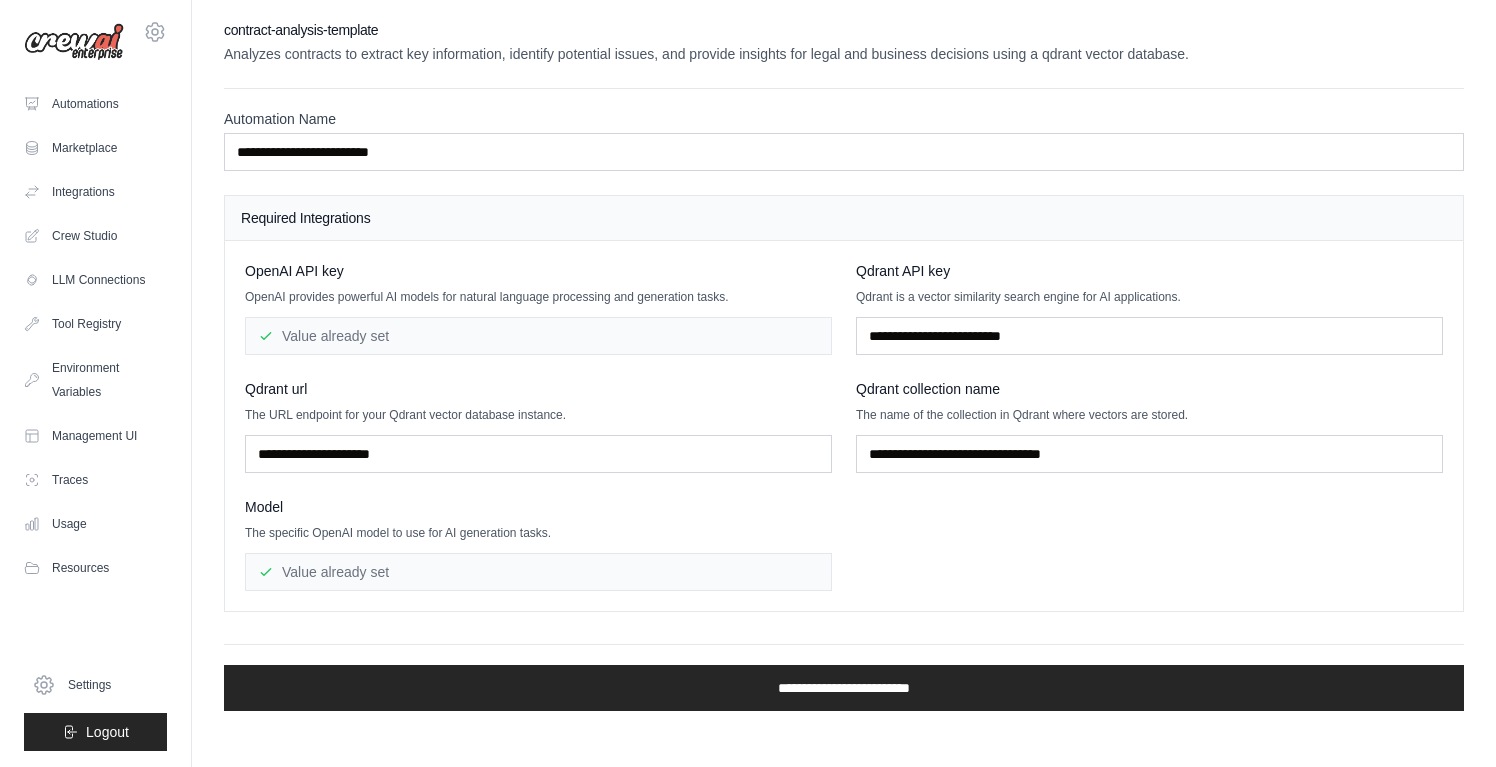 click on "Qdrant url" at bounding box center [538, 389] 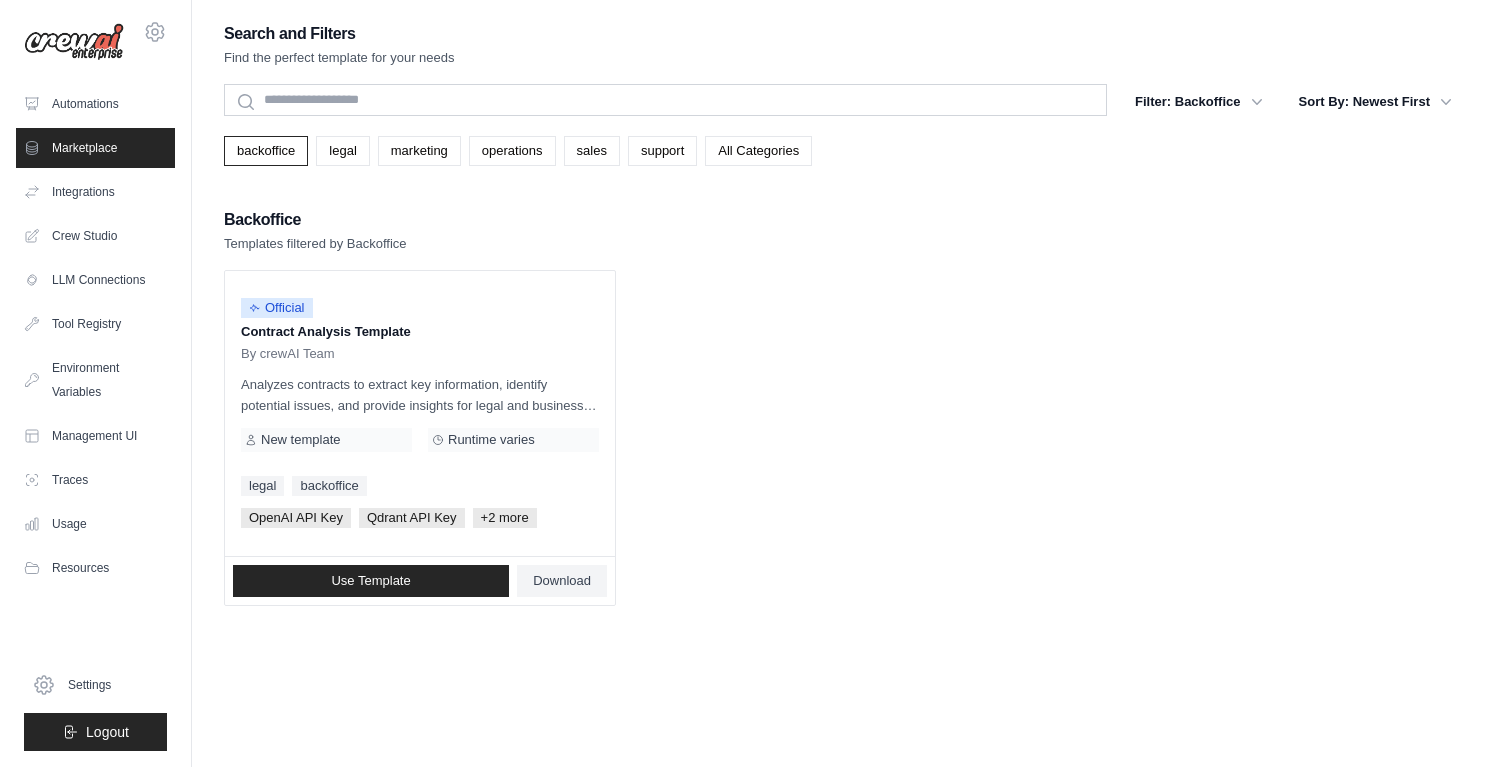 scroll, scrollTop: 2, scrollLeft: 0, axis: vertical 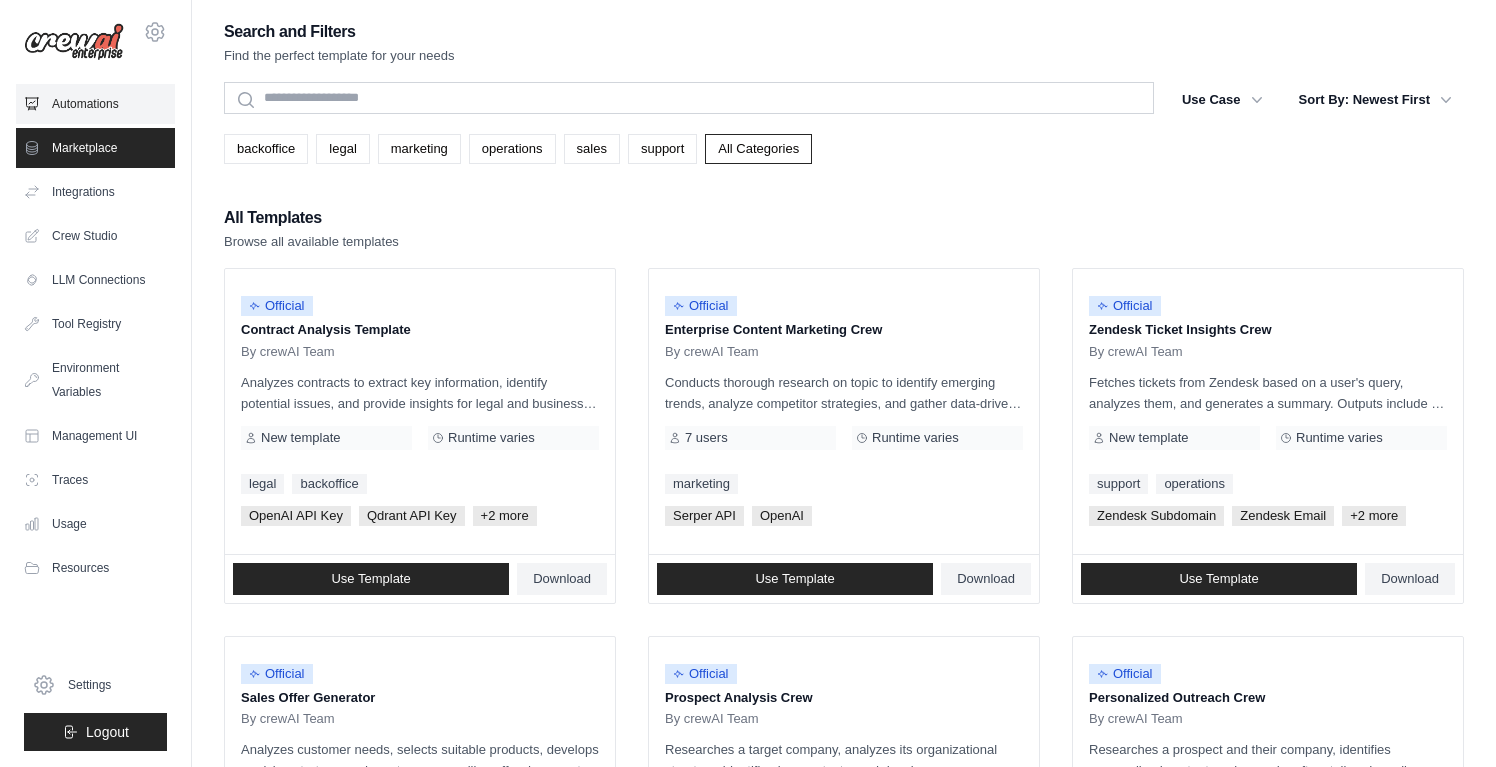 click on "Automations" at bounding box center (95, 104) 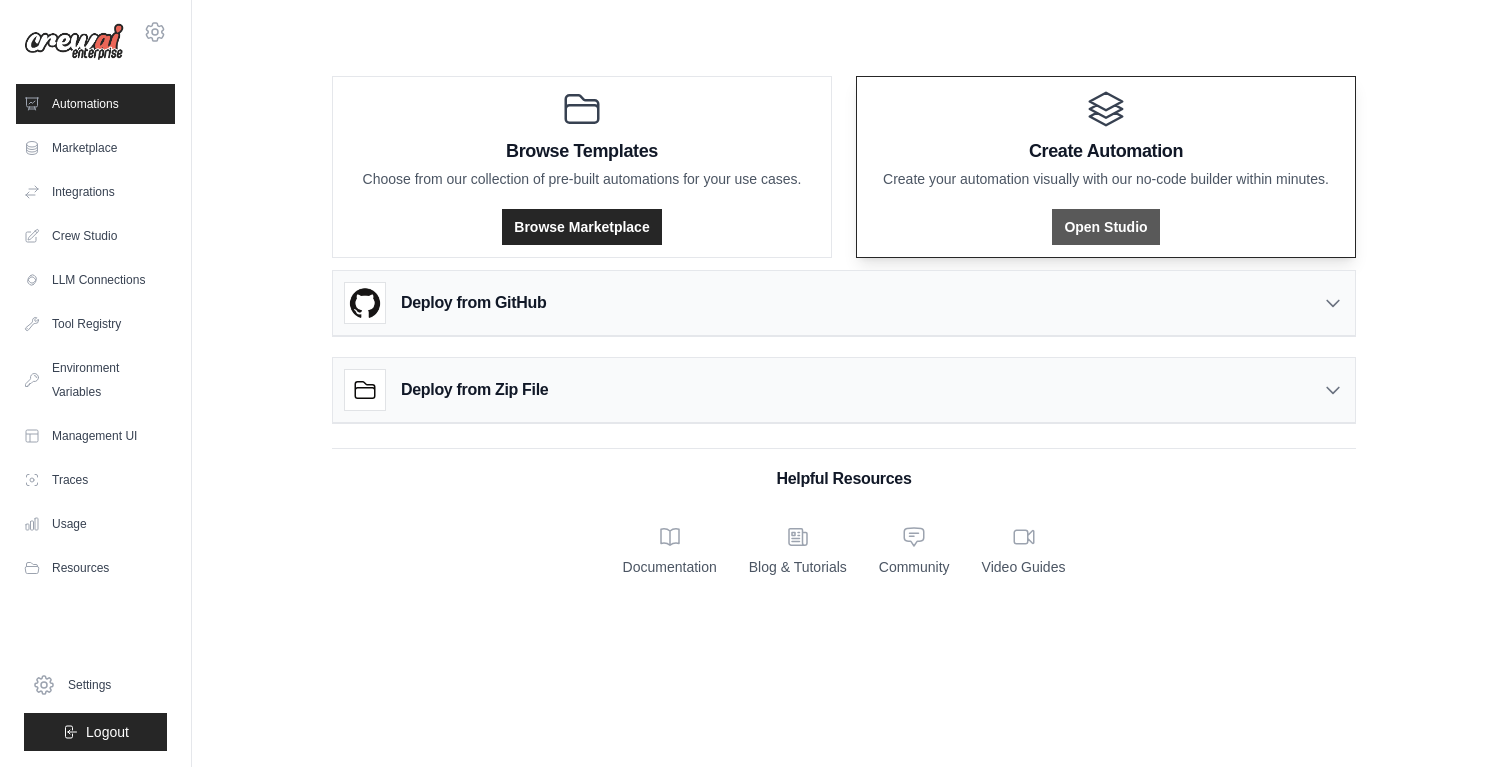 click on "Open Studio" at bounding box center (1105, 227) 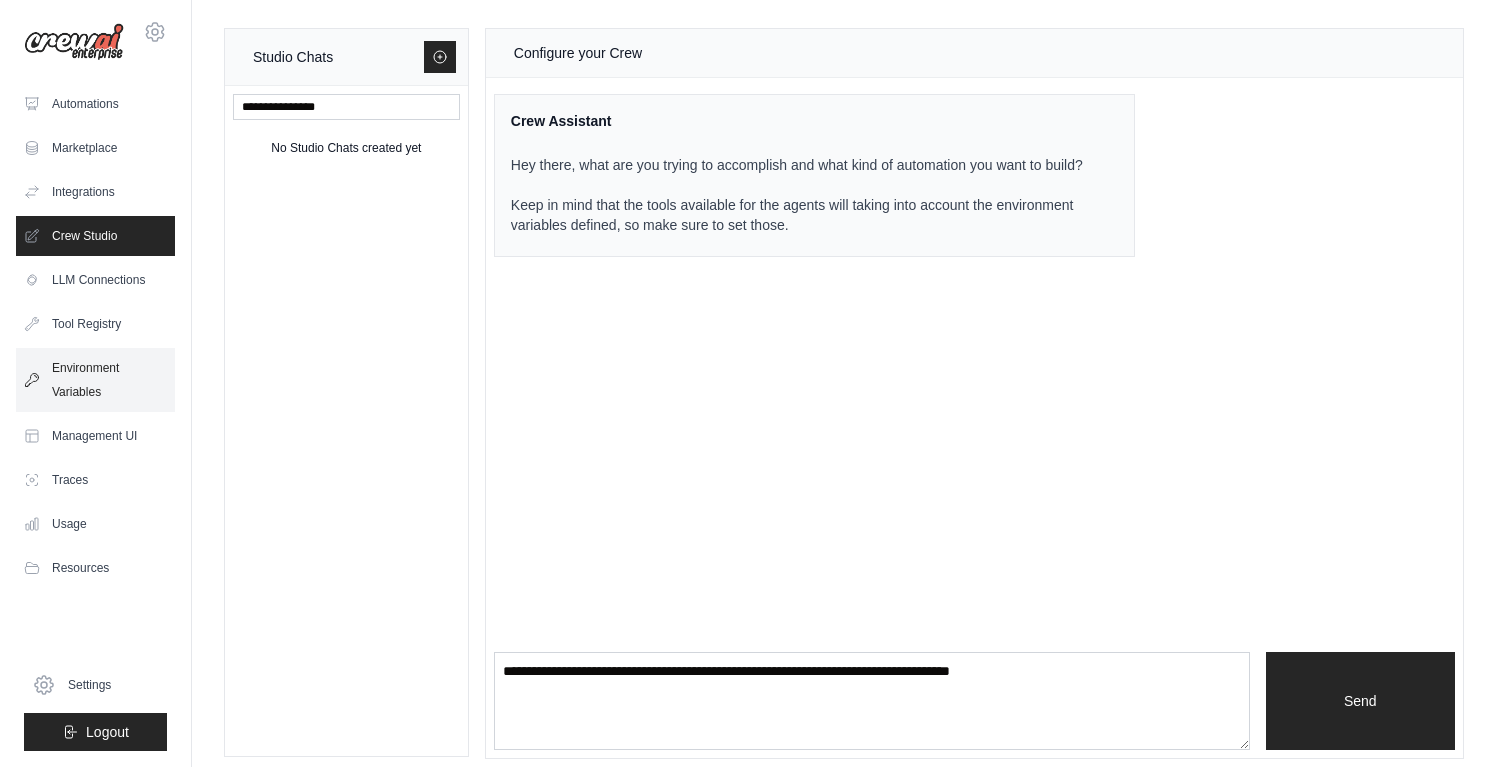 click on "Environment Variables" at bounding box center [95, 380] 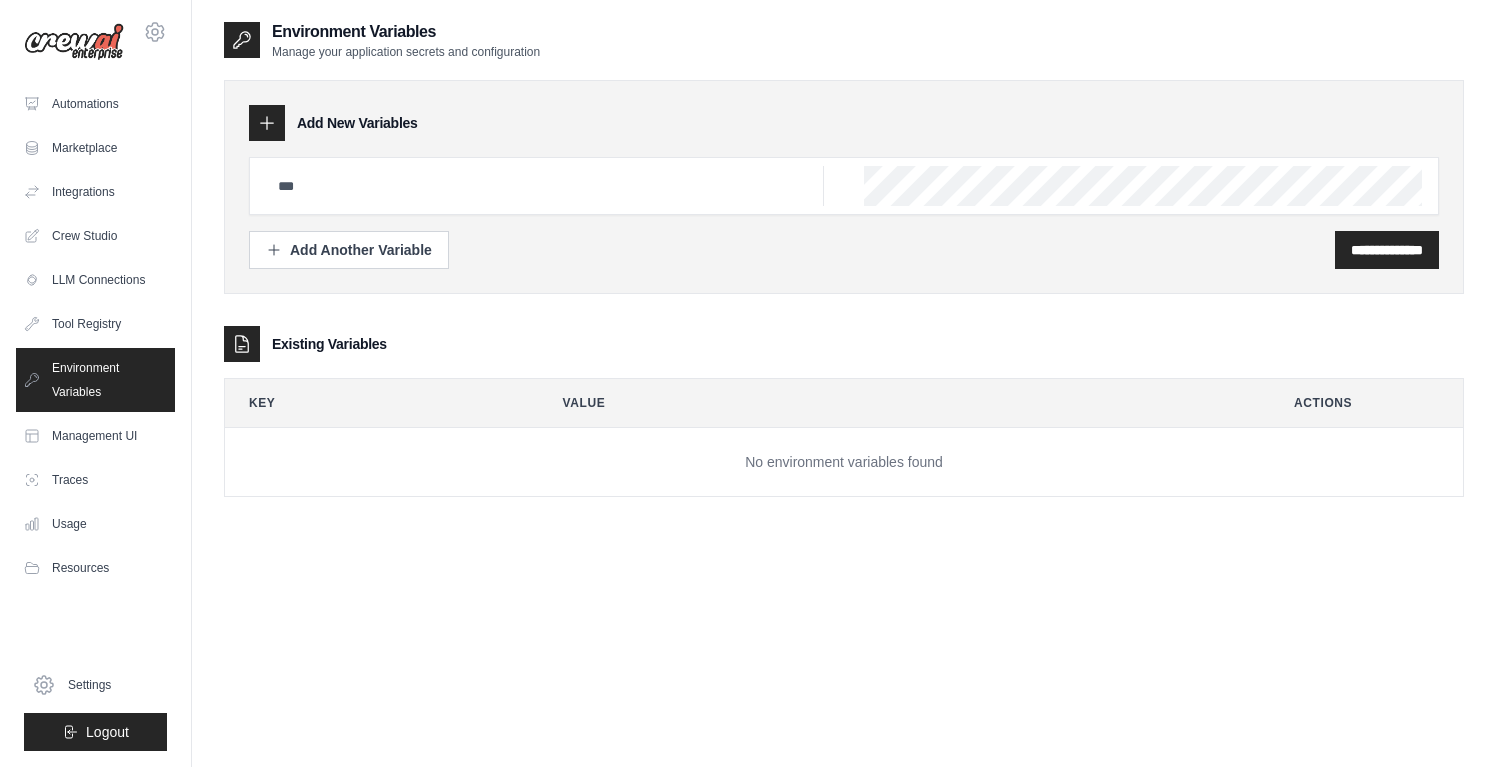 click on "Add New Variables" at bounding box center [357, 123] 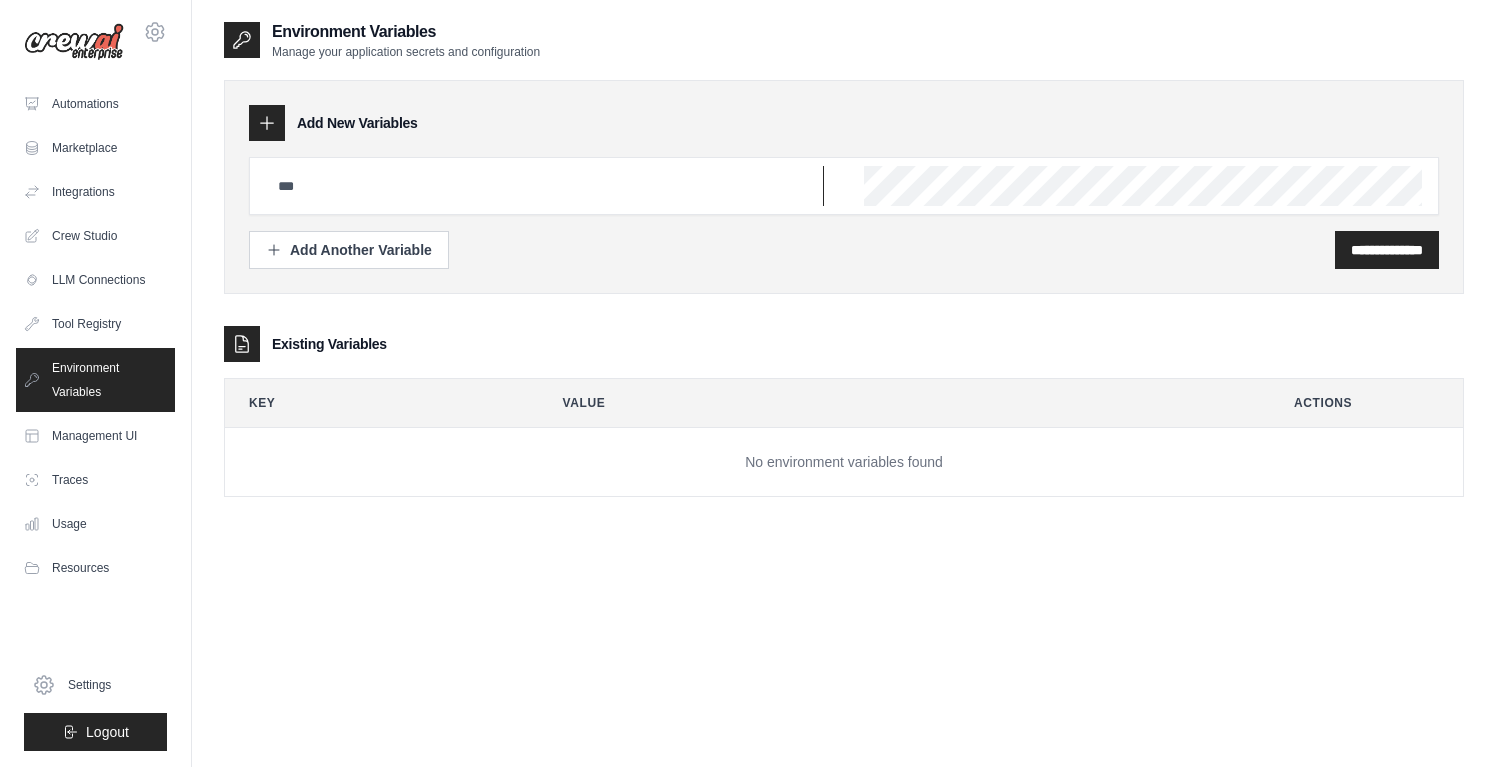 click at bounding box center [545, 186] 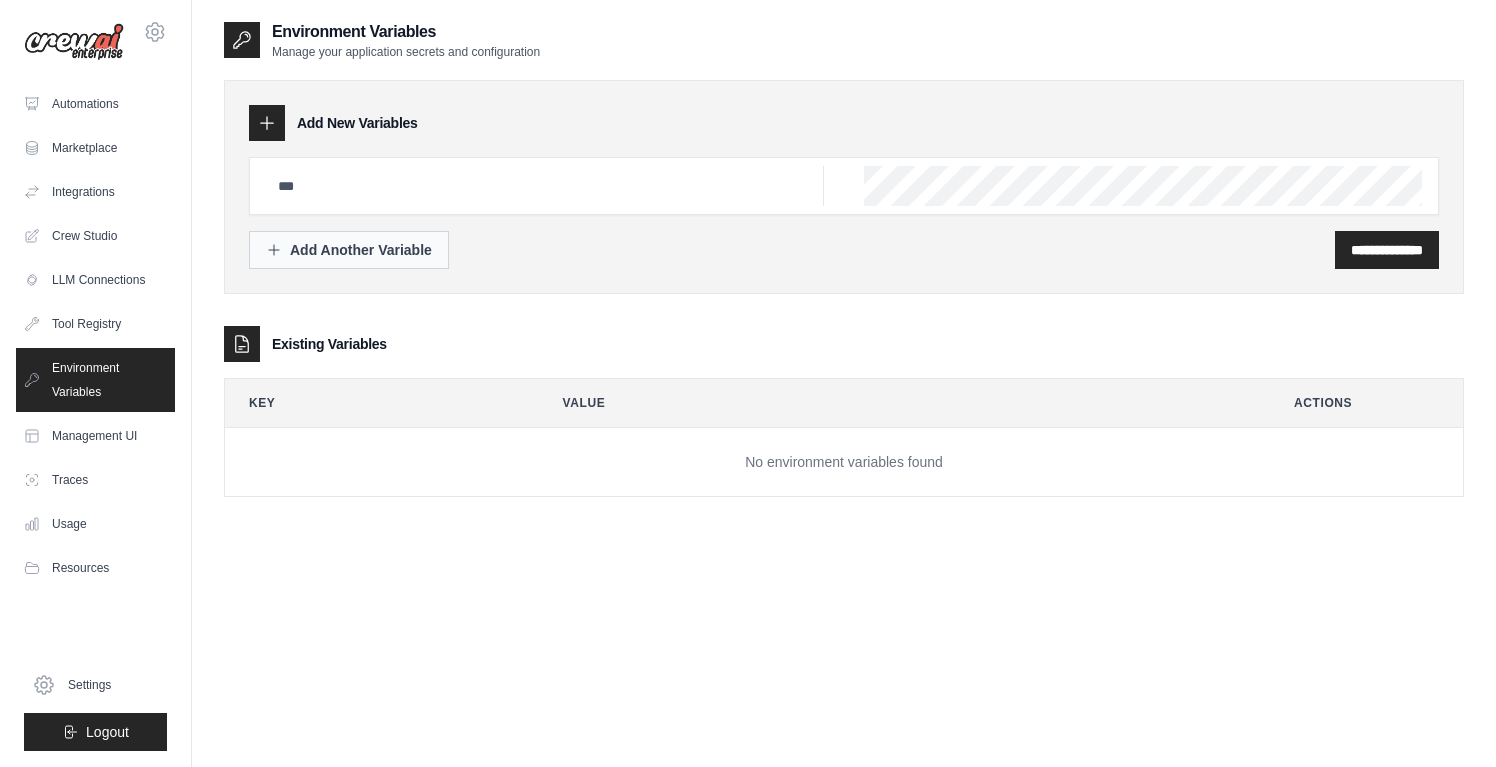 click on "Add Another Variable" at bounding box center [349, 250] 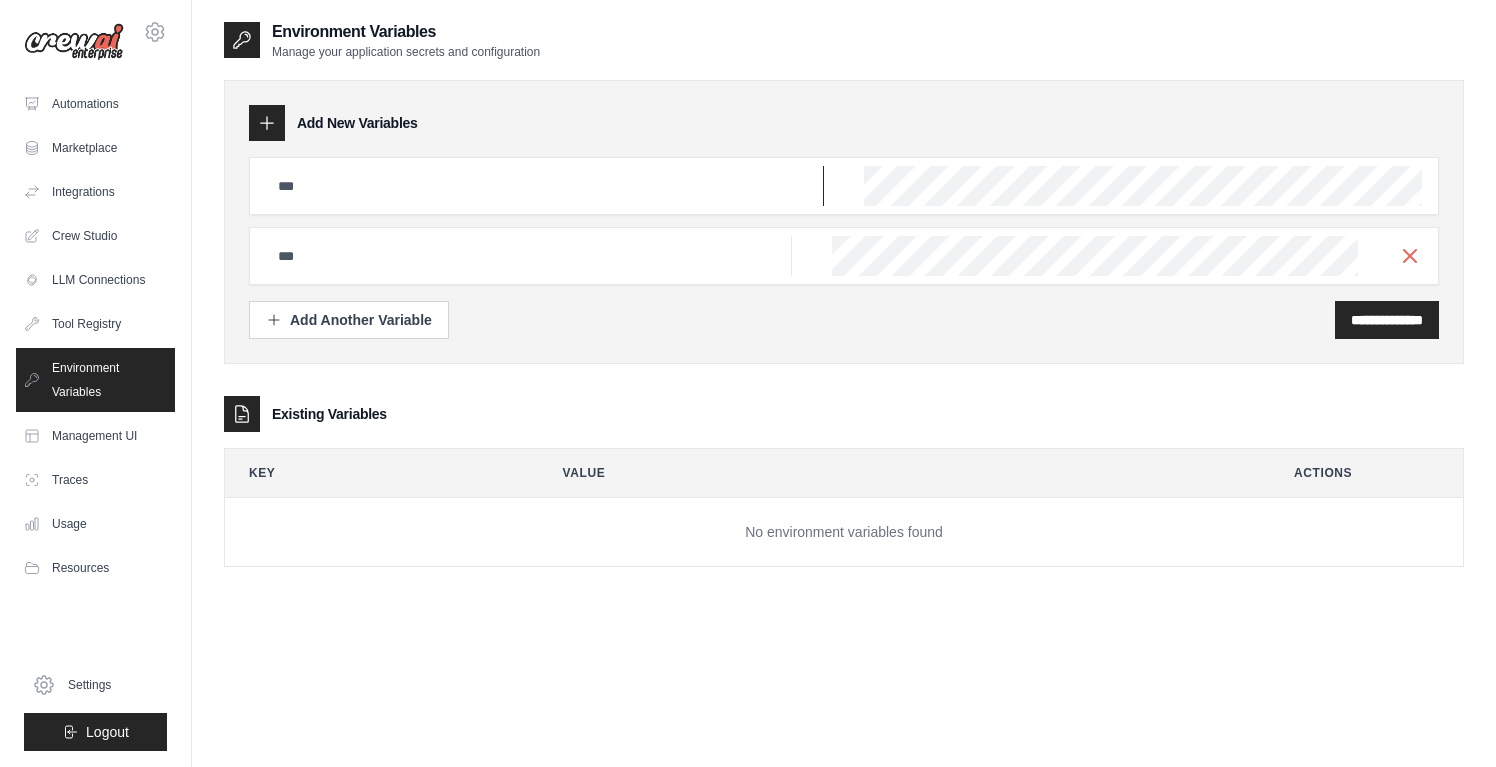 click at bounding box center (545, 186) 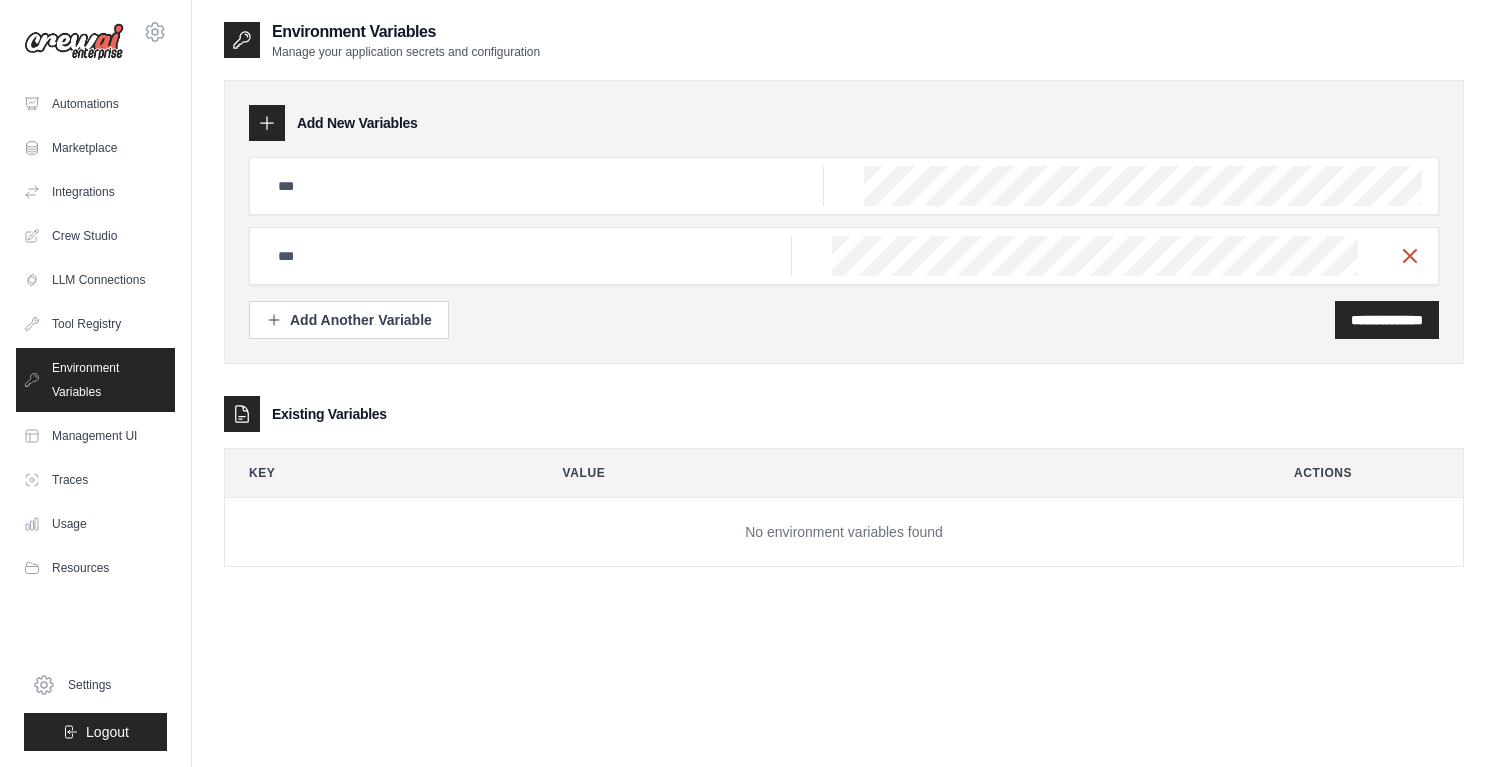 click 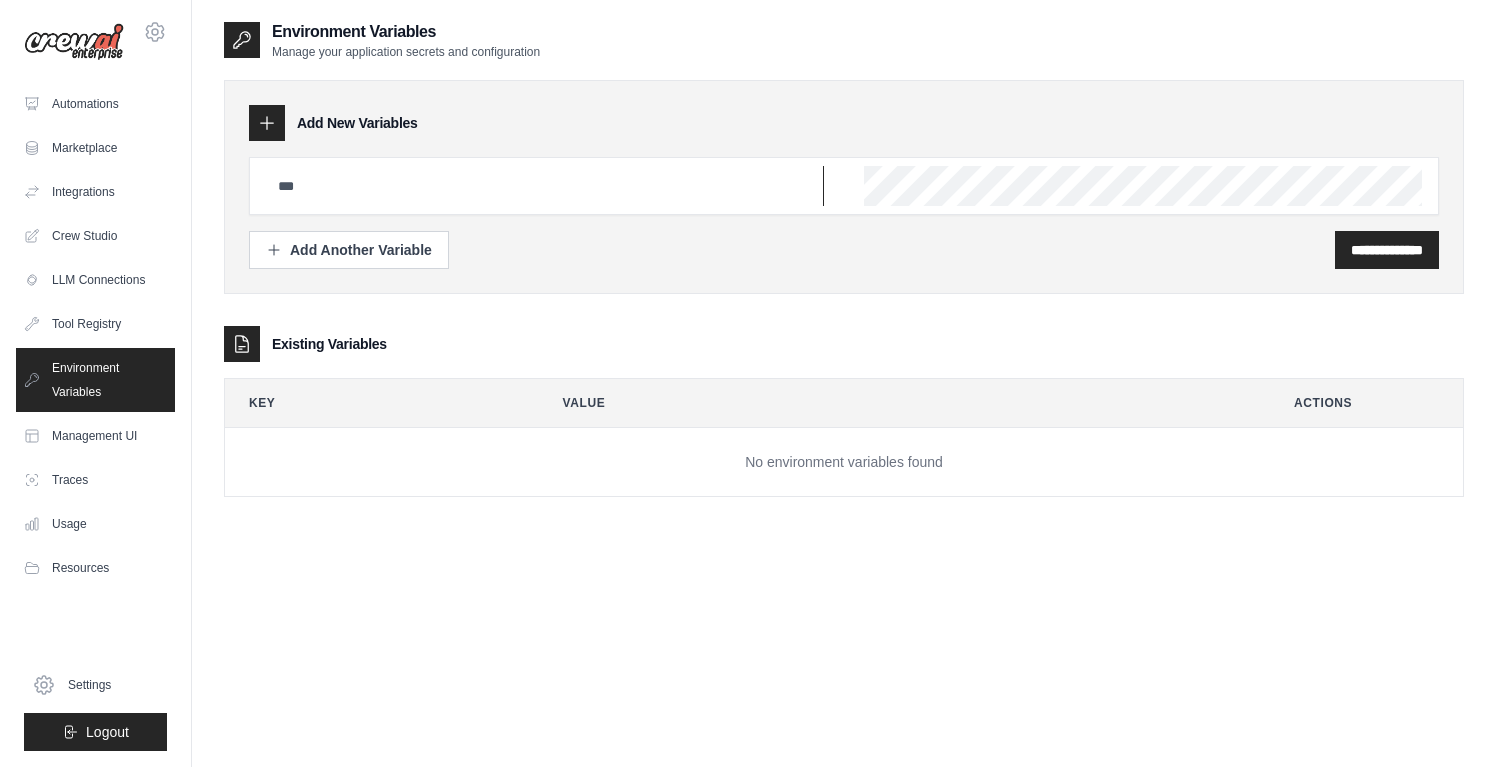 click at bounding box center [545, 186] 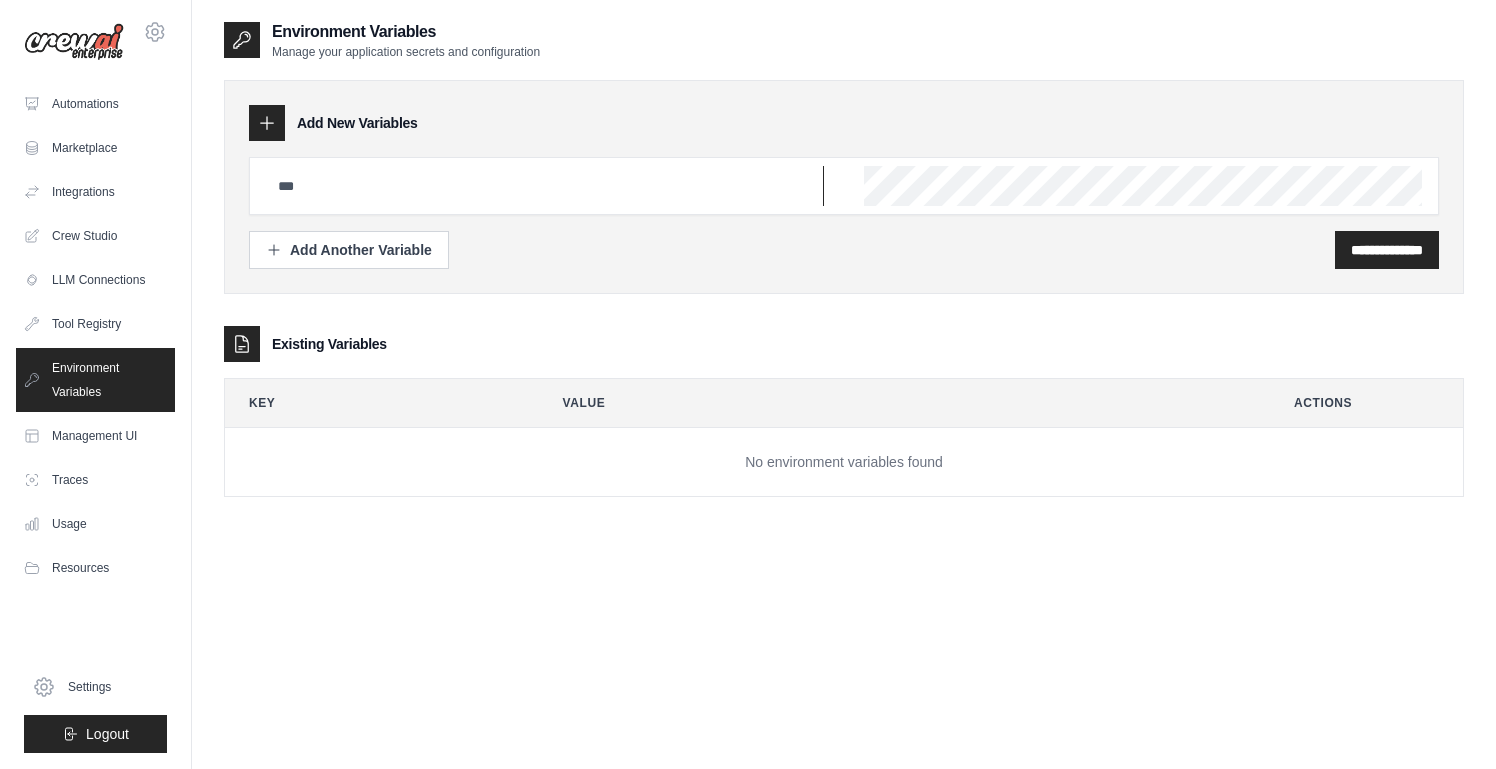 click at bounding box center [545, 186] 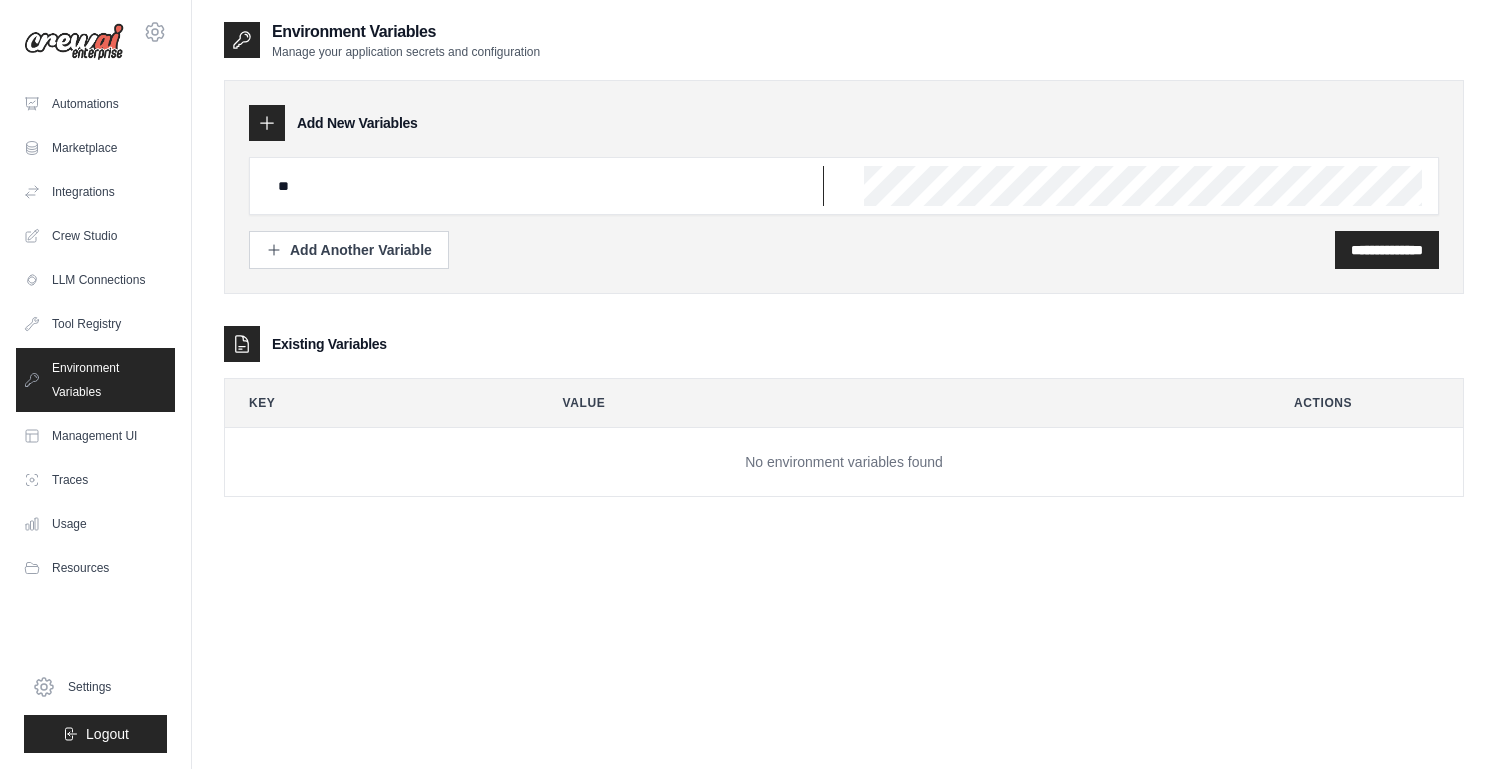 type on "*" 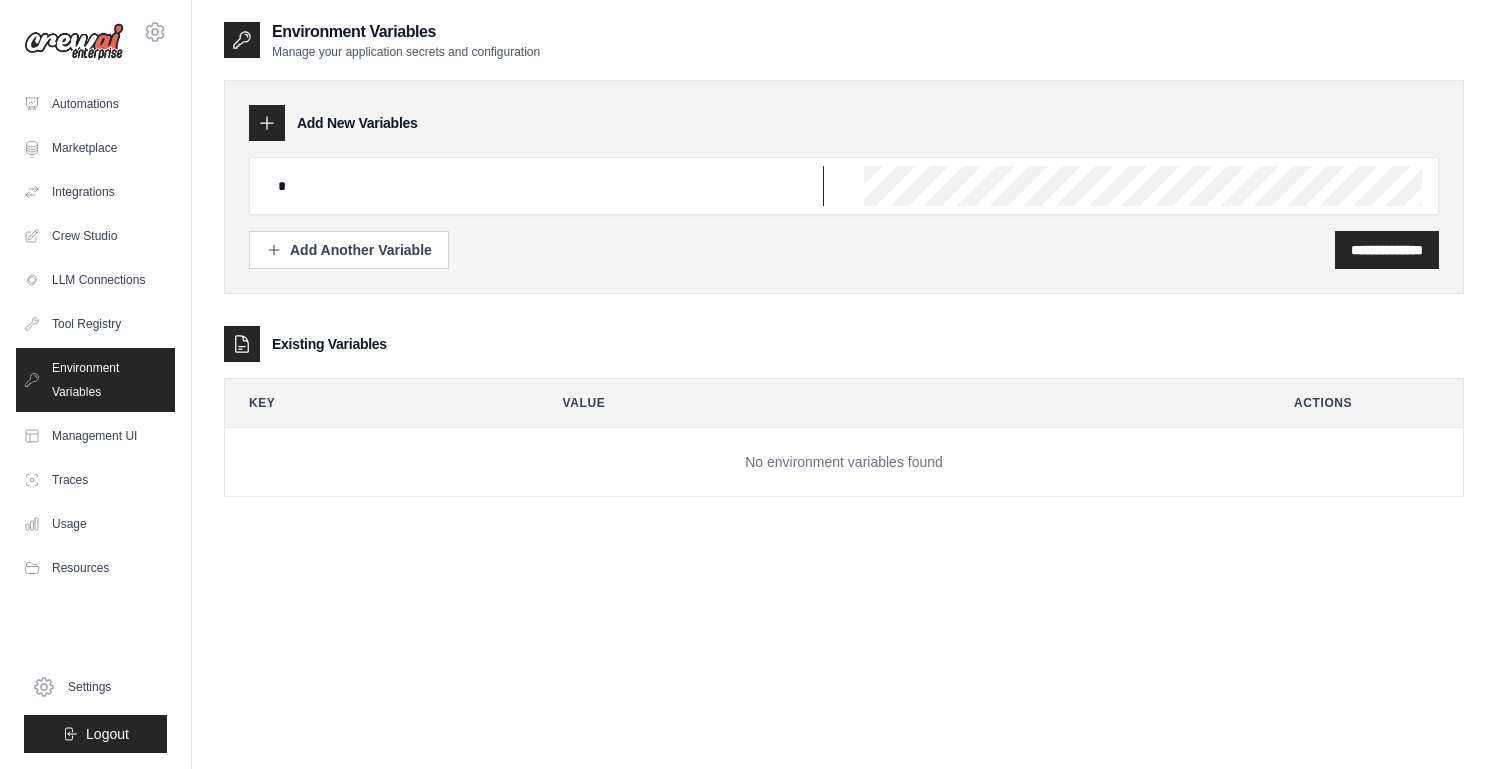 type 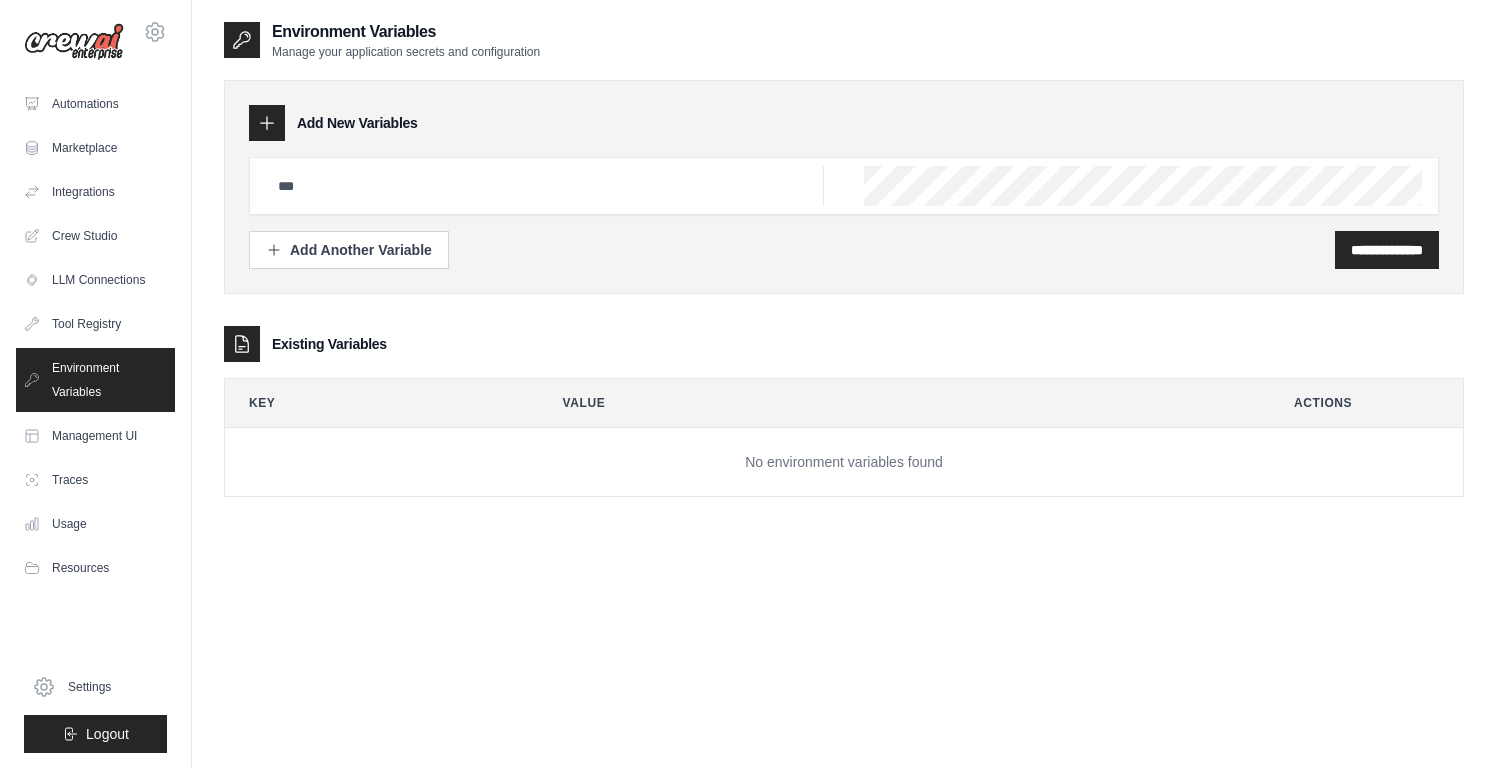 click 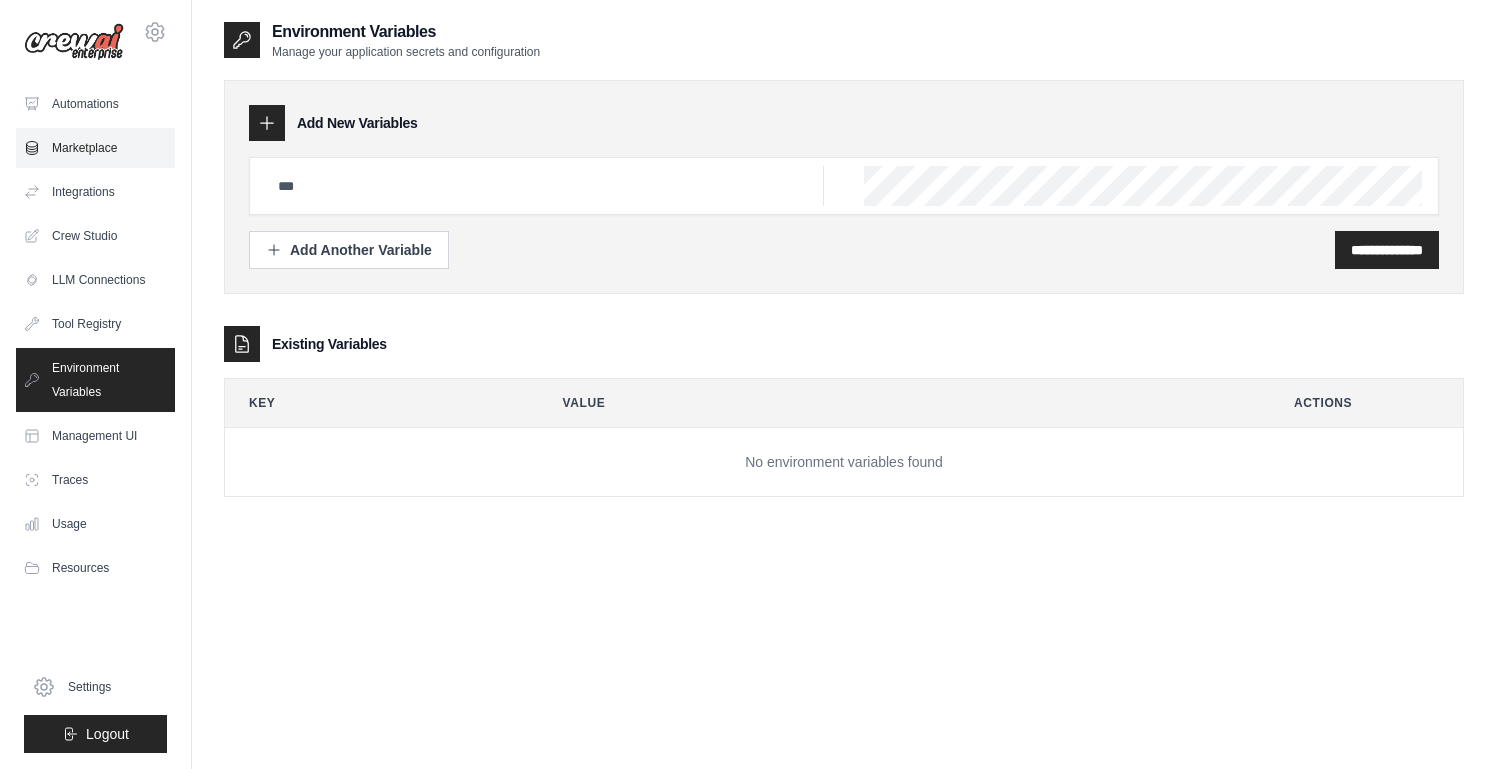 click on "Marketplace" at bounding box center [95, 148] 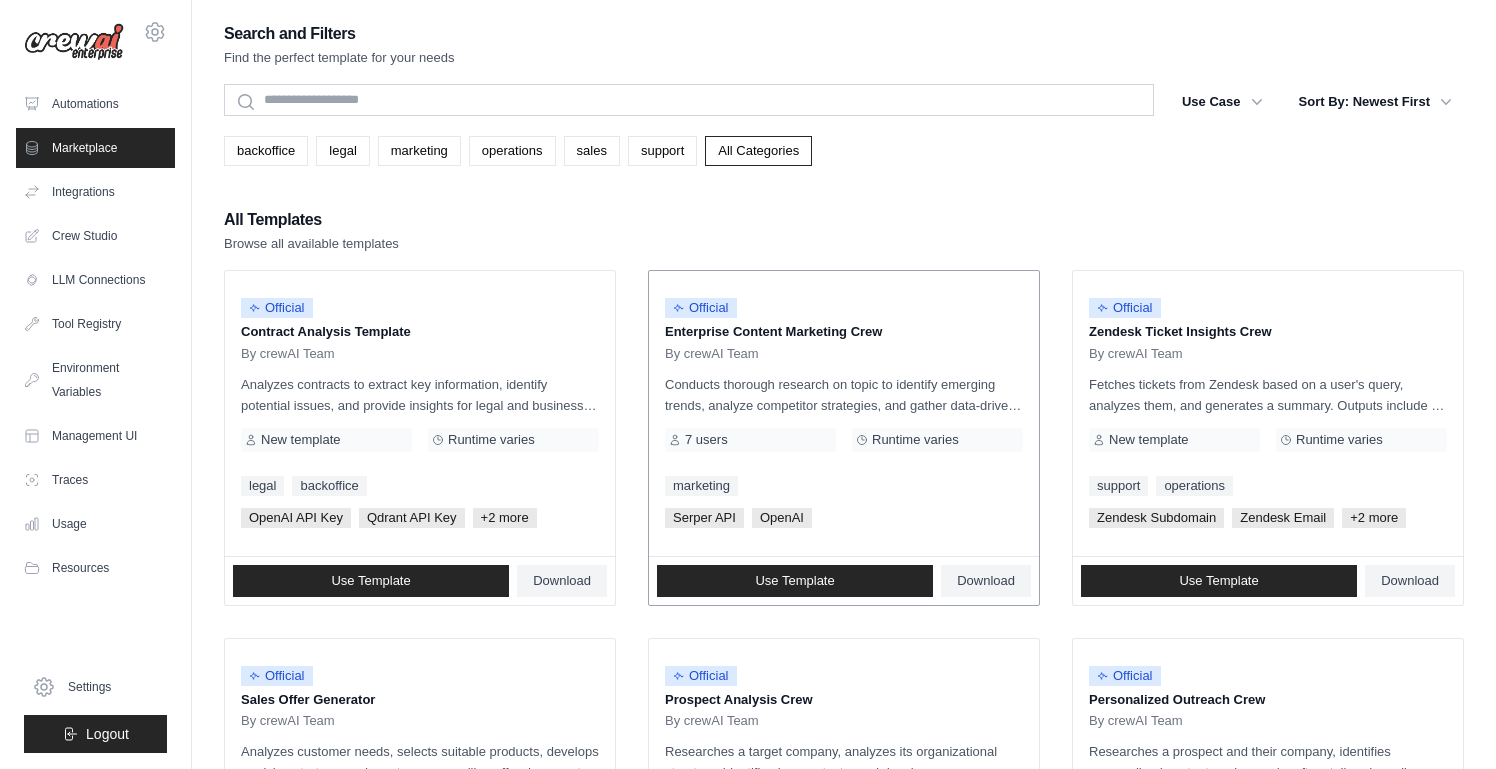 click on "Enterprise Content Marketing Crew" at bounding box center (844, 332) 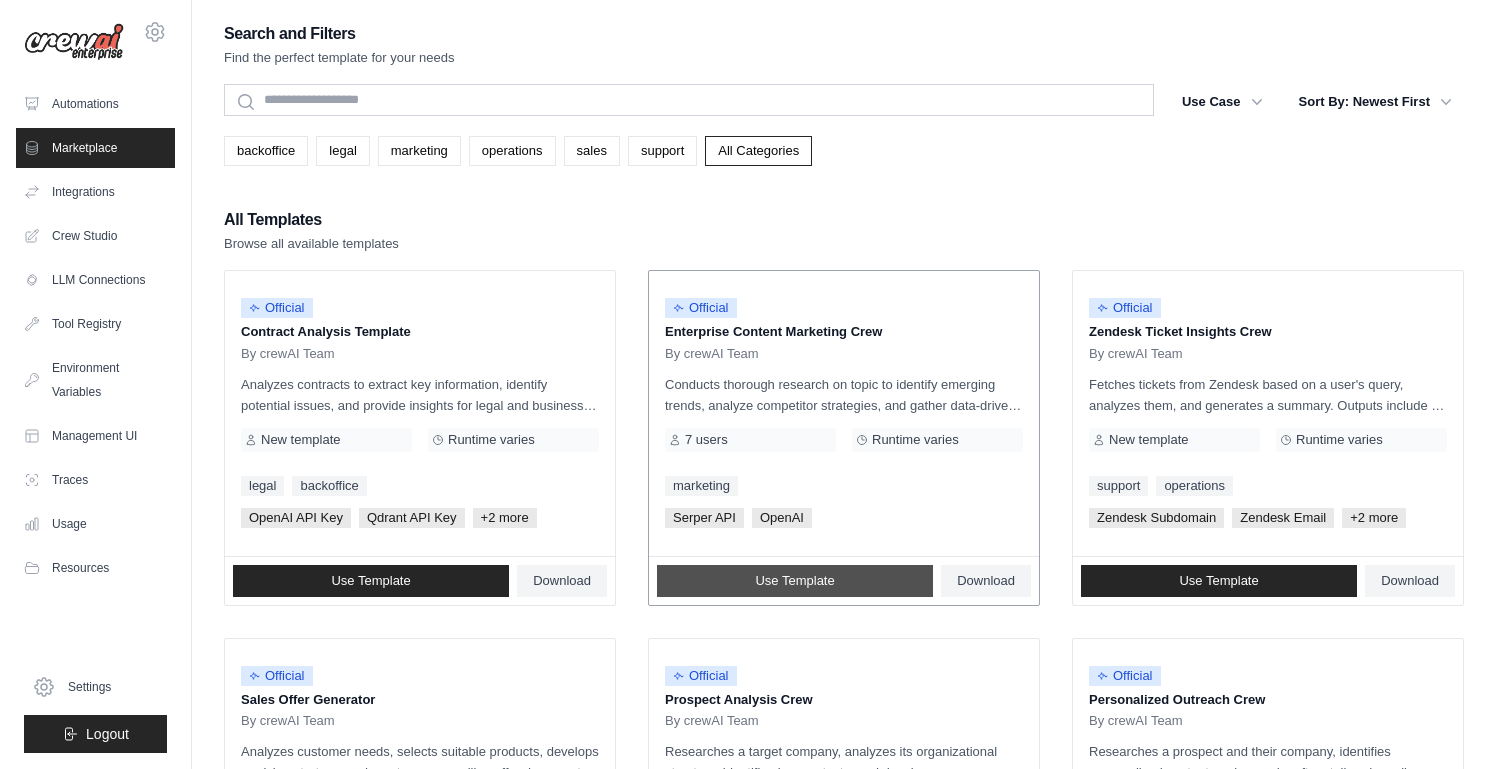 click on "Use Template" at bounding box center [794, 581] 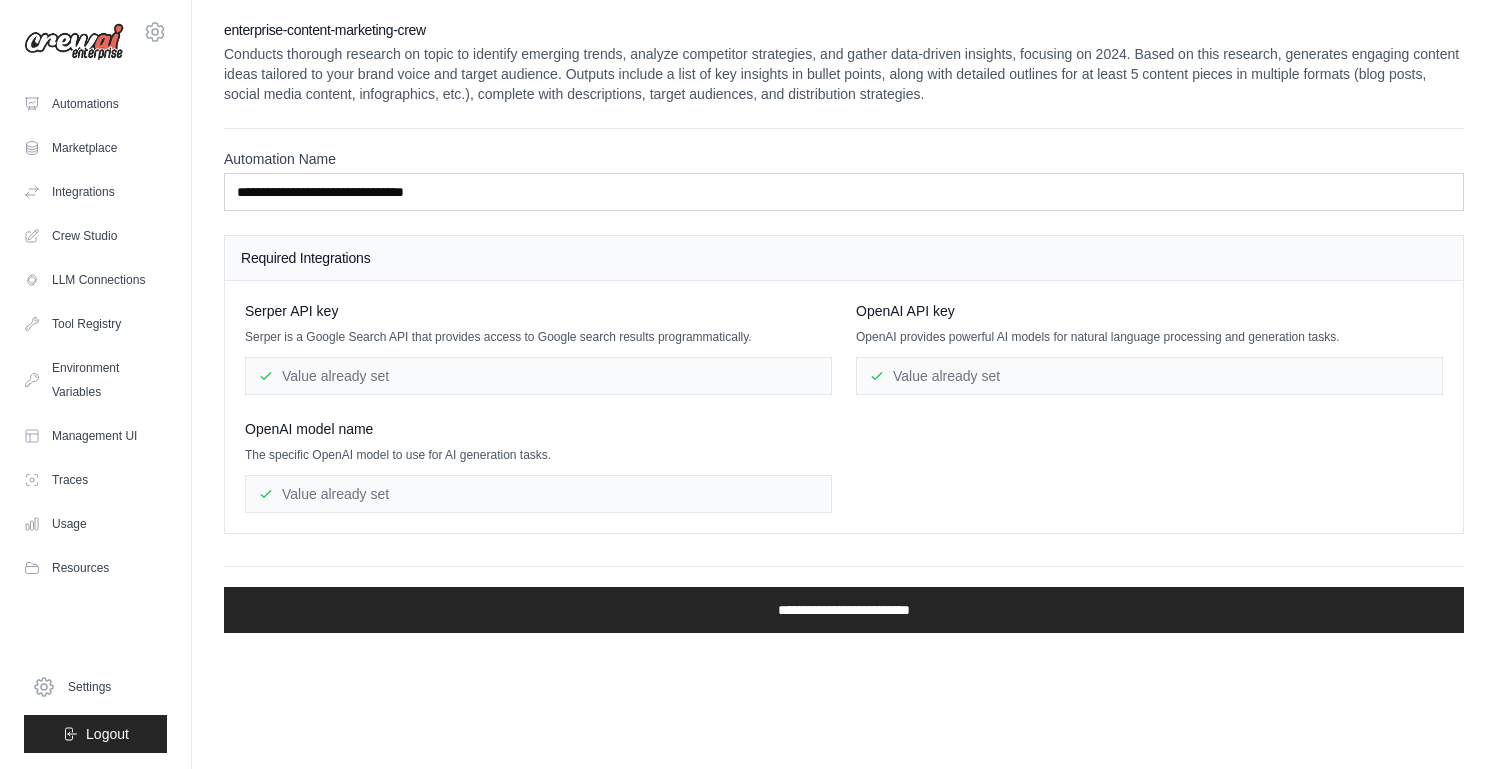 click on "Value already set" at bounding box center [538, 376] 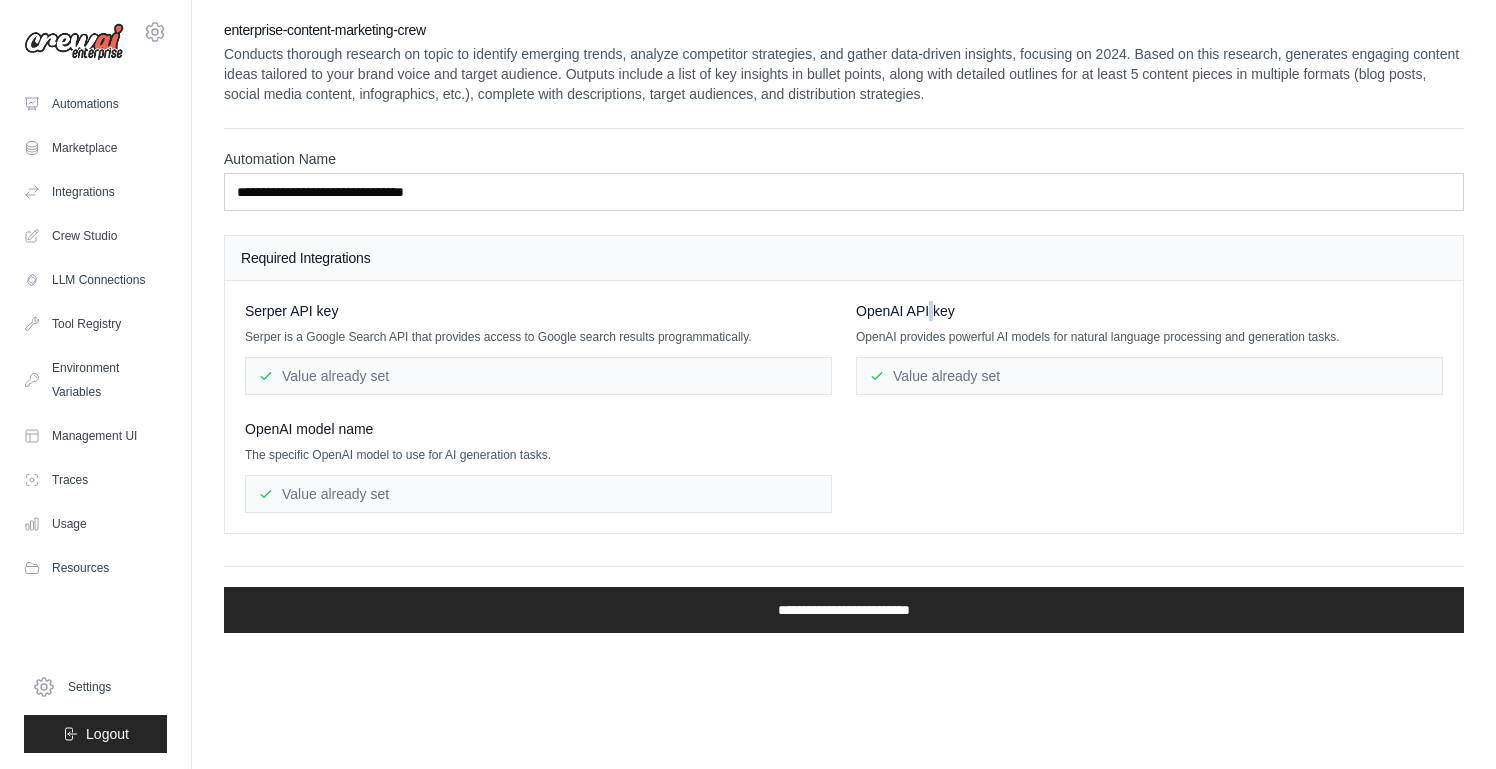 click on "OpenAI API key" at bounding box center (905, 311) 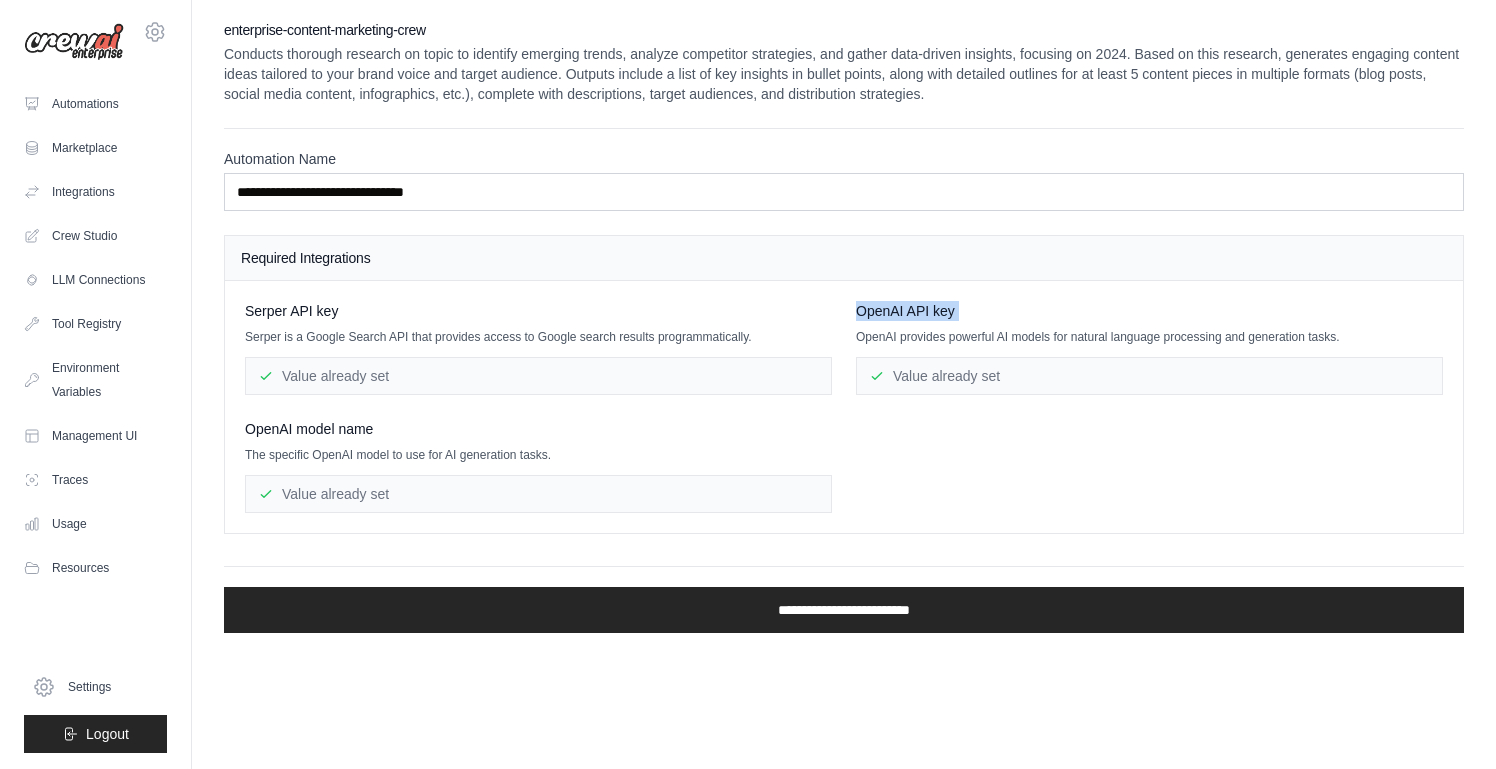 click on "OpenAI API key" at bounding box center (905, 311) 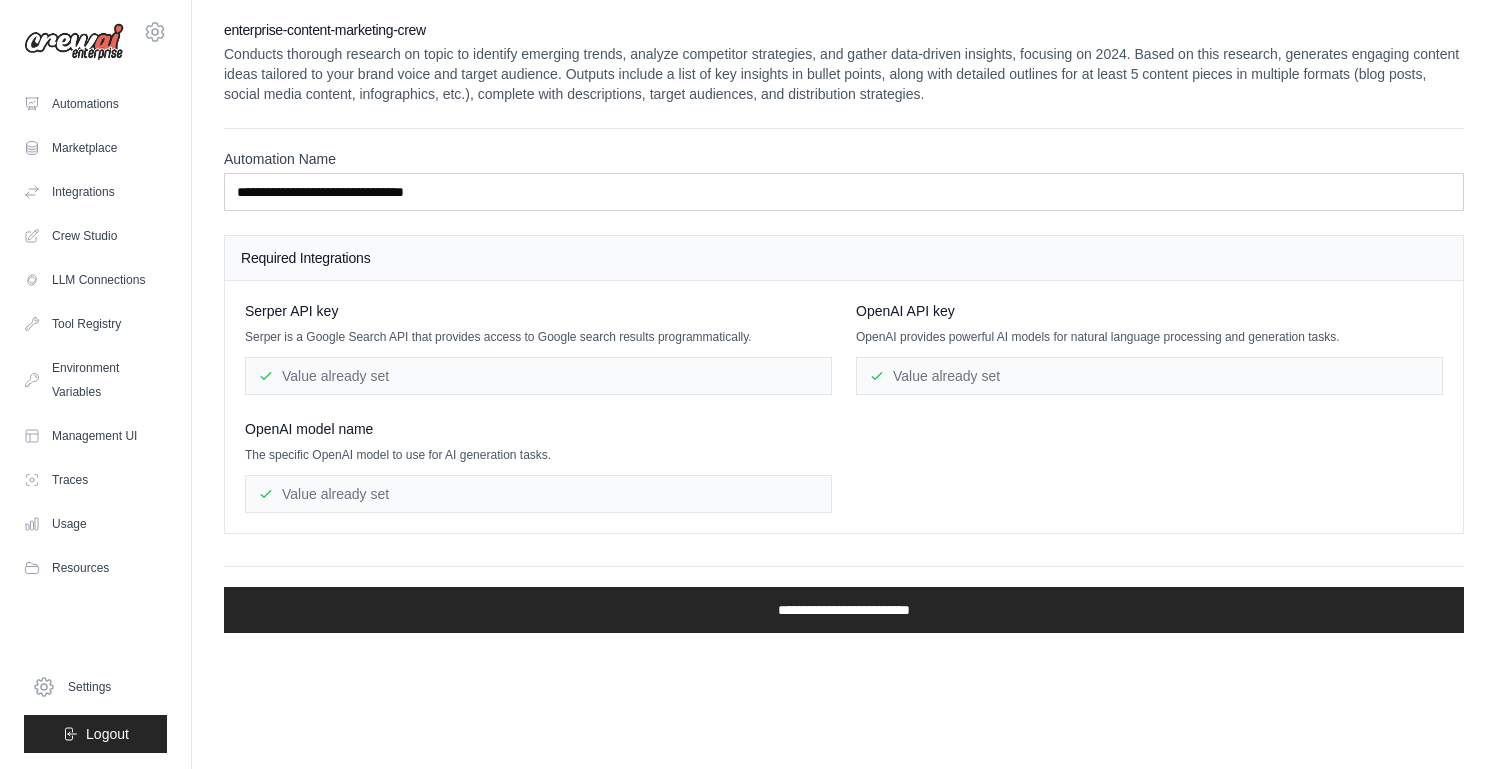 click on "Value already set" at bounding box center [1149, 376] 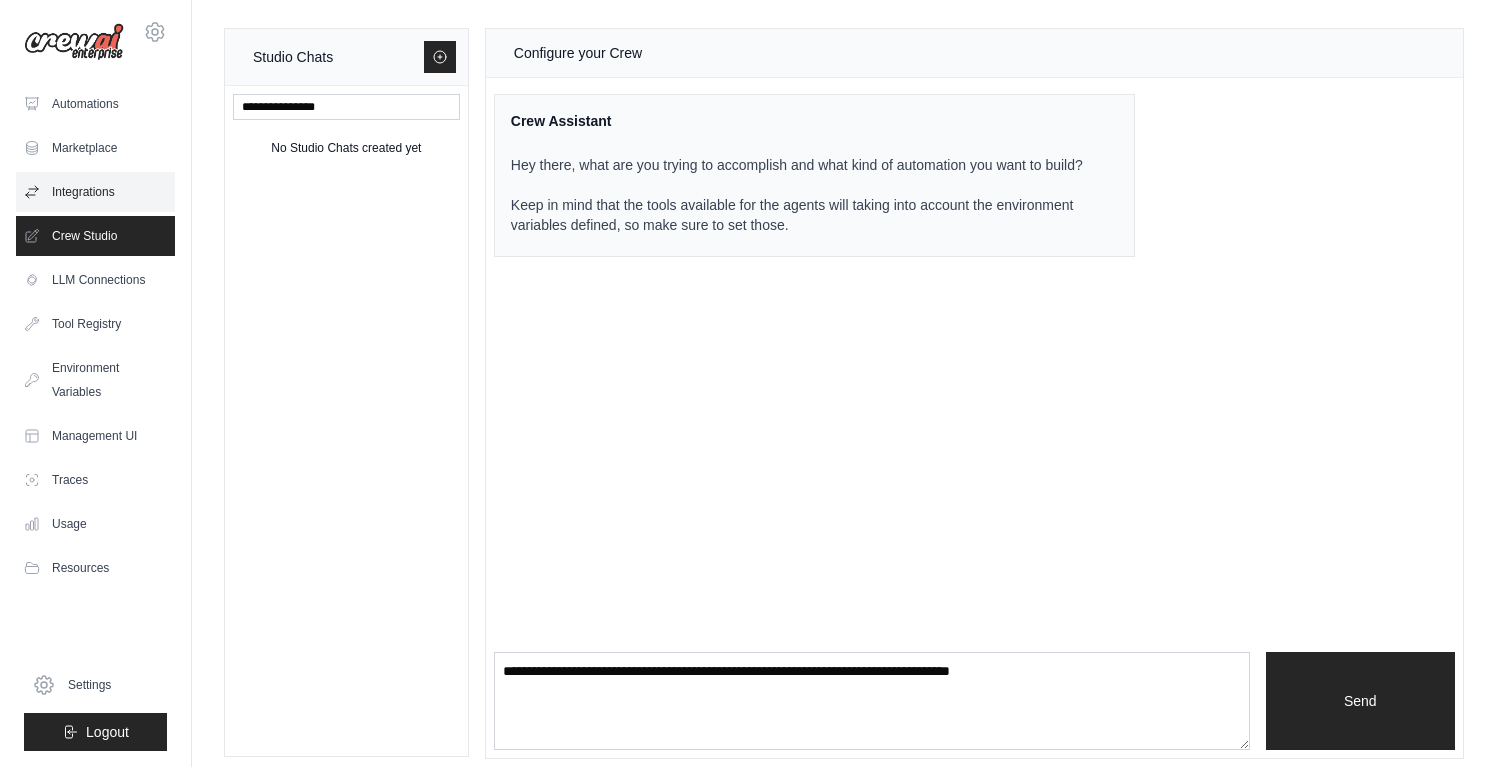 click on "Integrations" at bounding box center [95, 192] 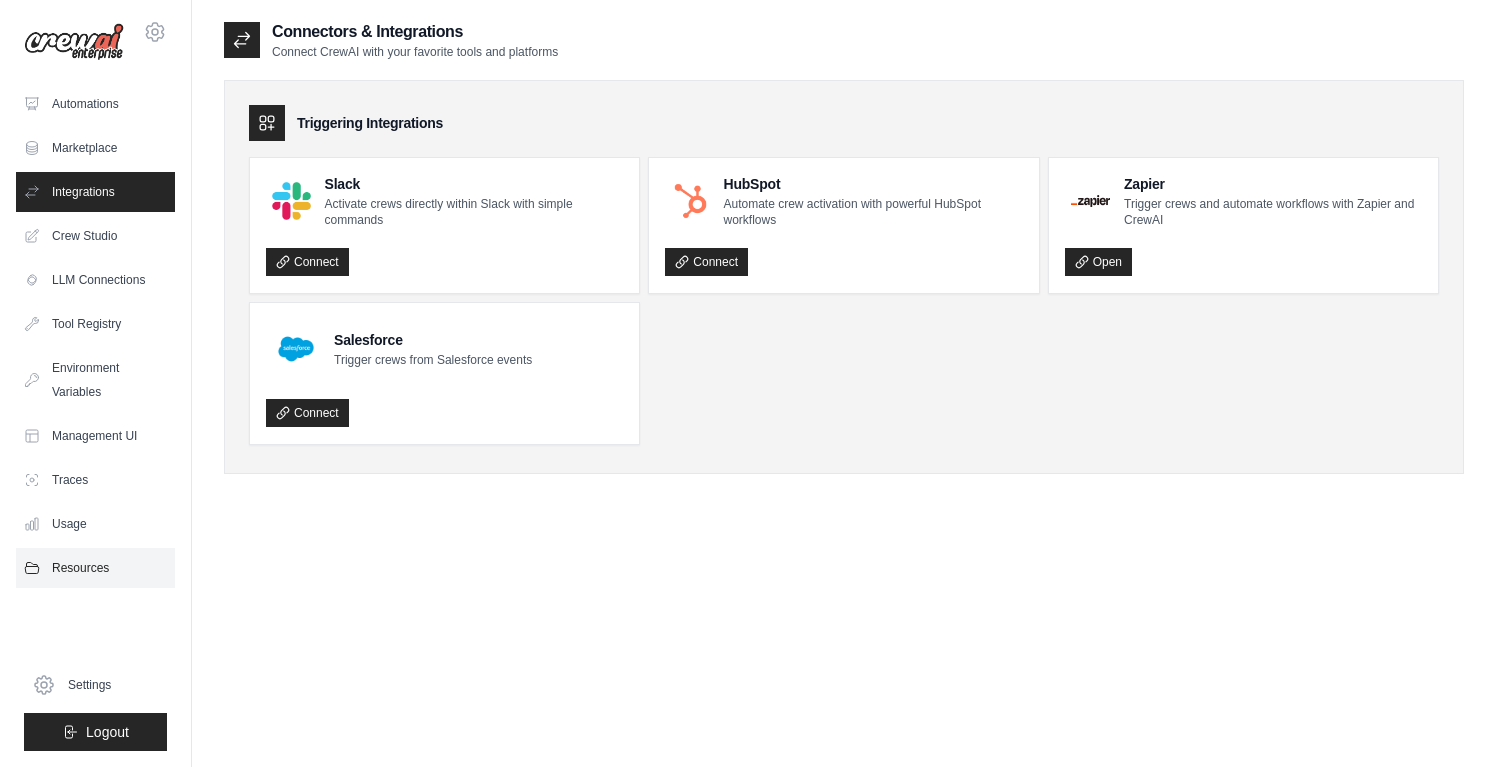 click on "Resources" at bounding box center [95, 568] 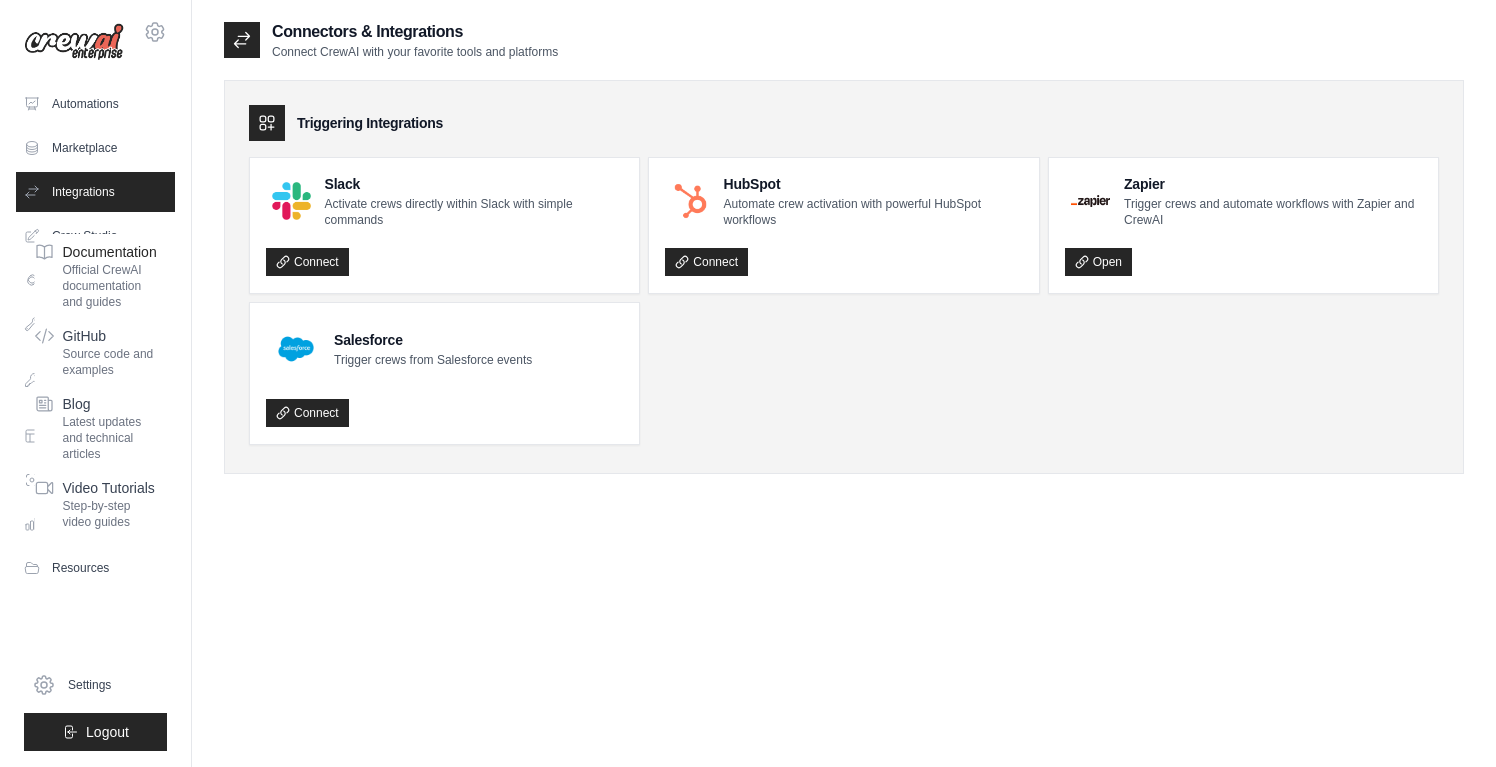 click on "Official CrewAI documentation and guides" at bounding box center [110, 286] 